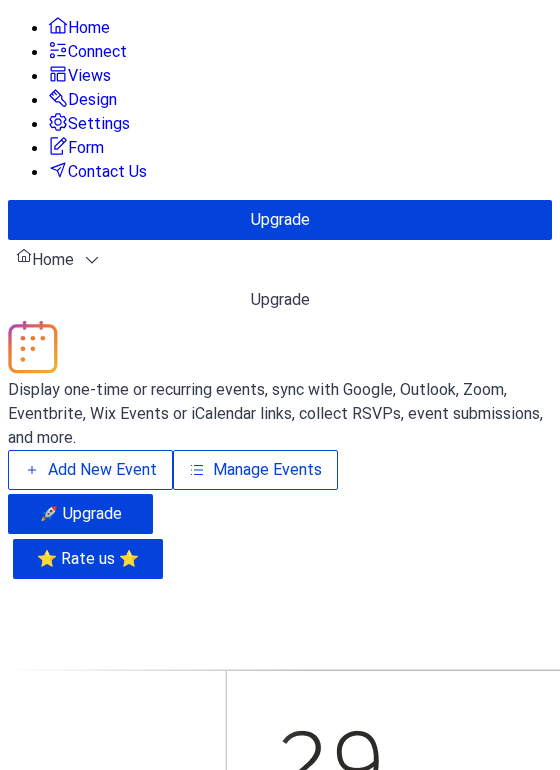 scroll, scrollTop: 0, scrollLeft: 0, axis: both 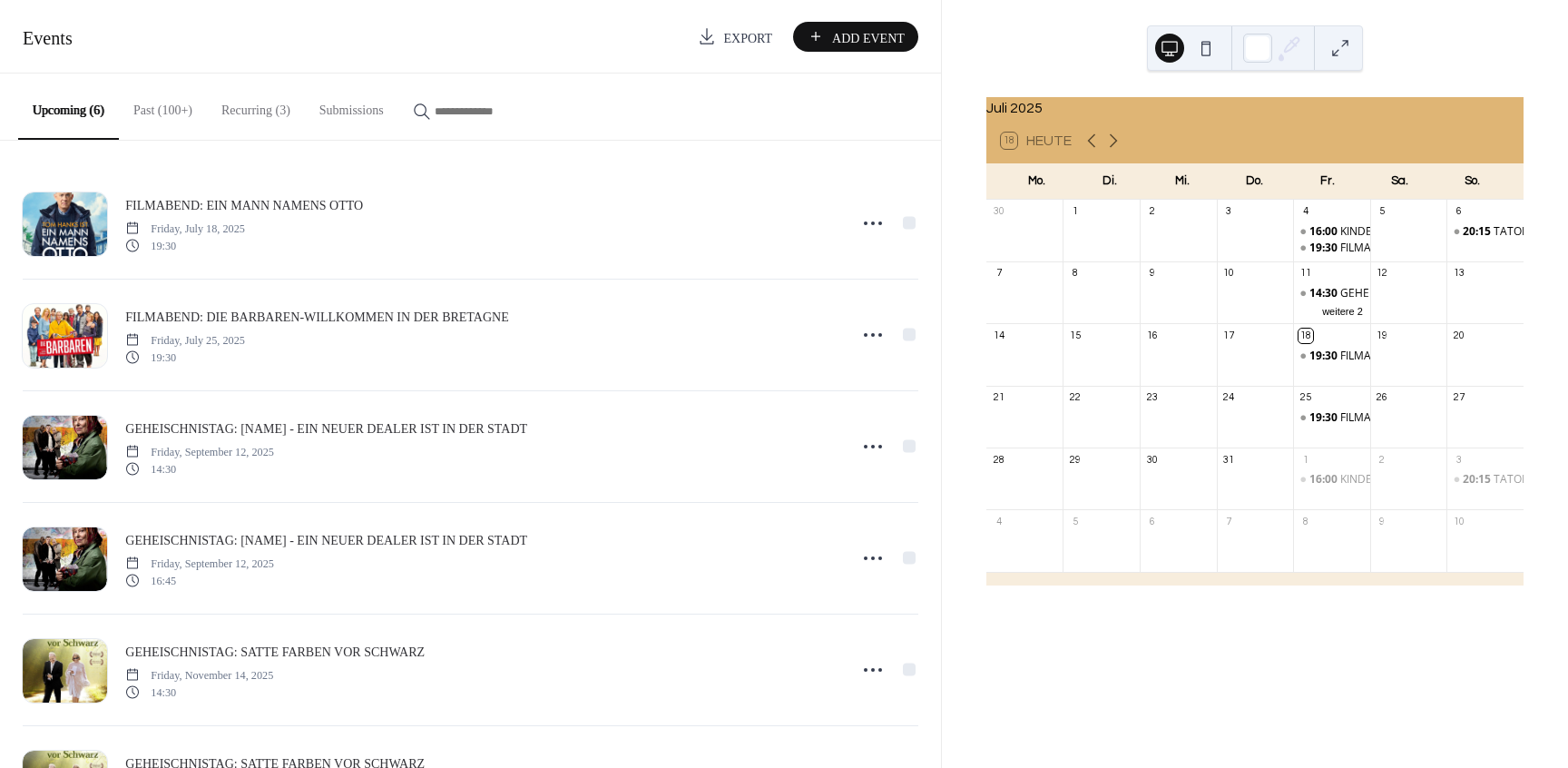 click on "Recurring (3)" at bounding box center (256, 105) 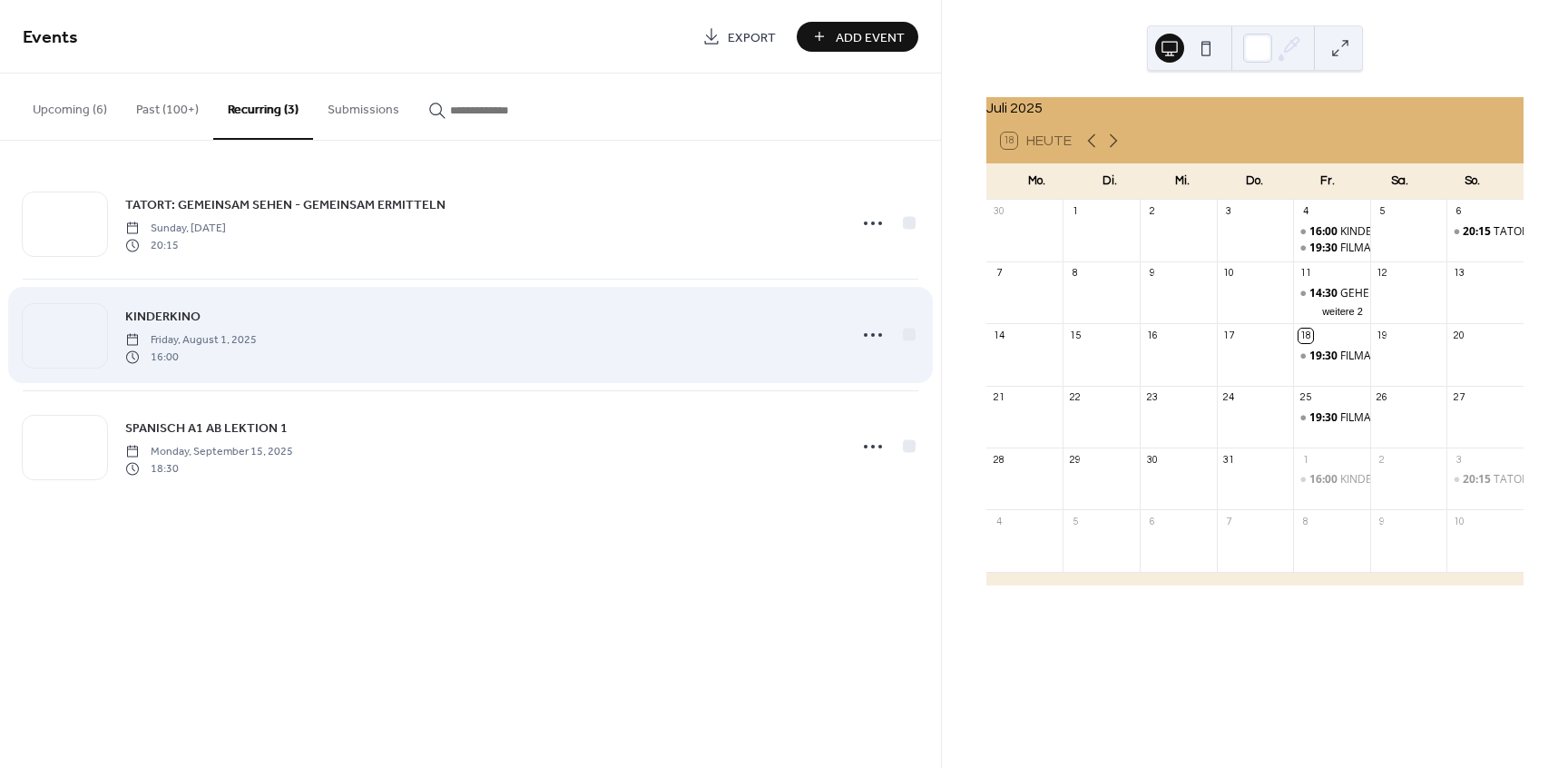 click on "KINDERKINO" at bounding box center [162, 317] 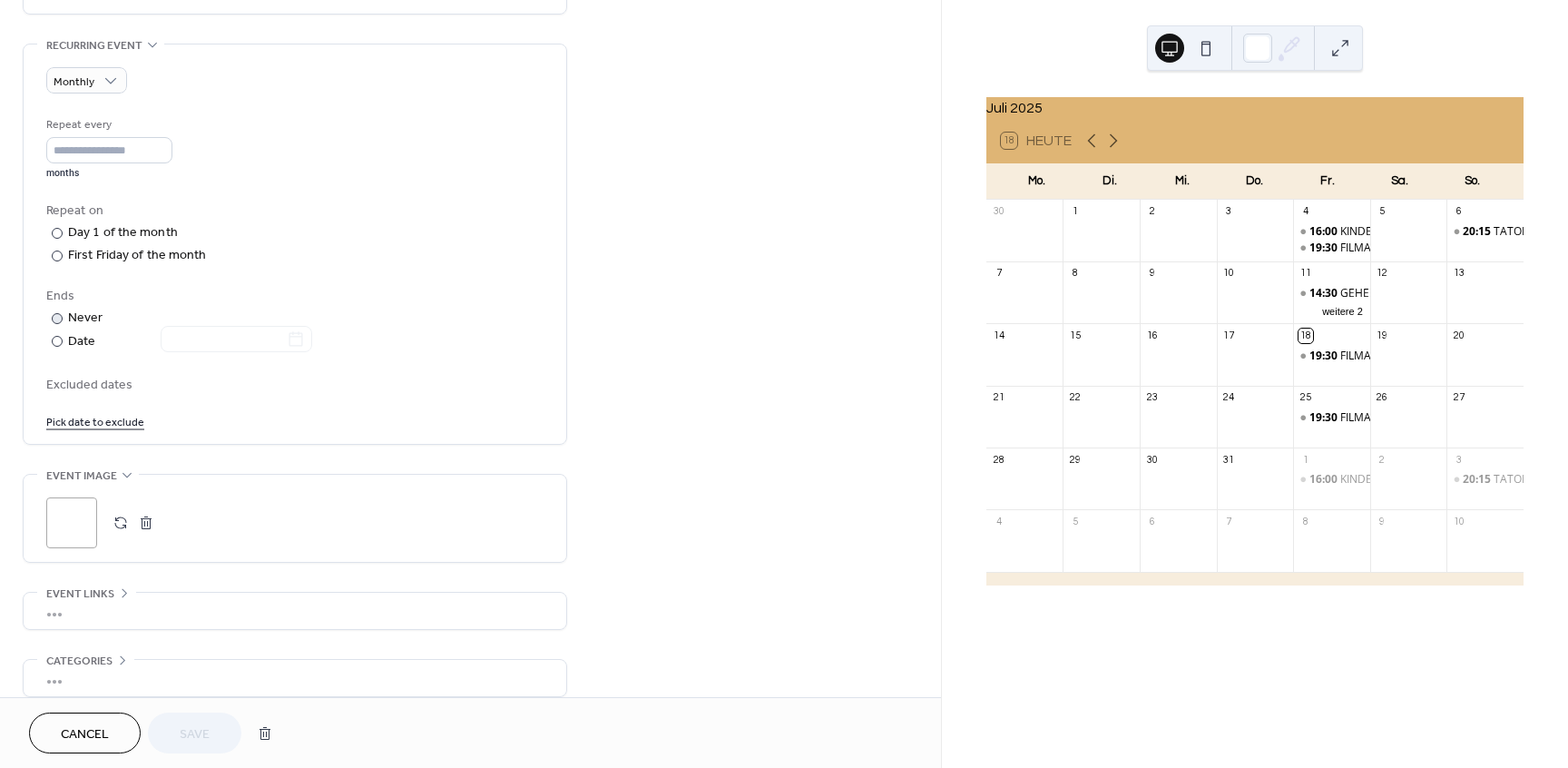 scroll, scrollTop: 763, scrollLeft: 0, axis: vertical 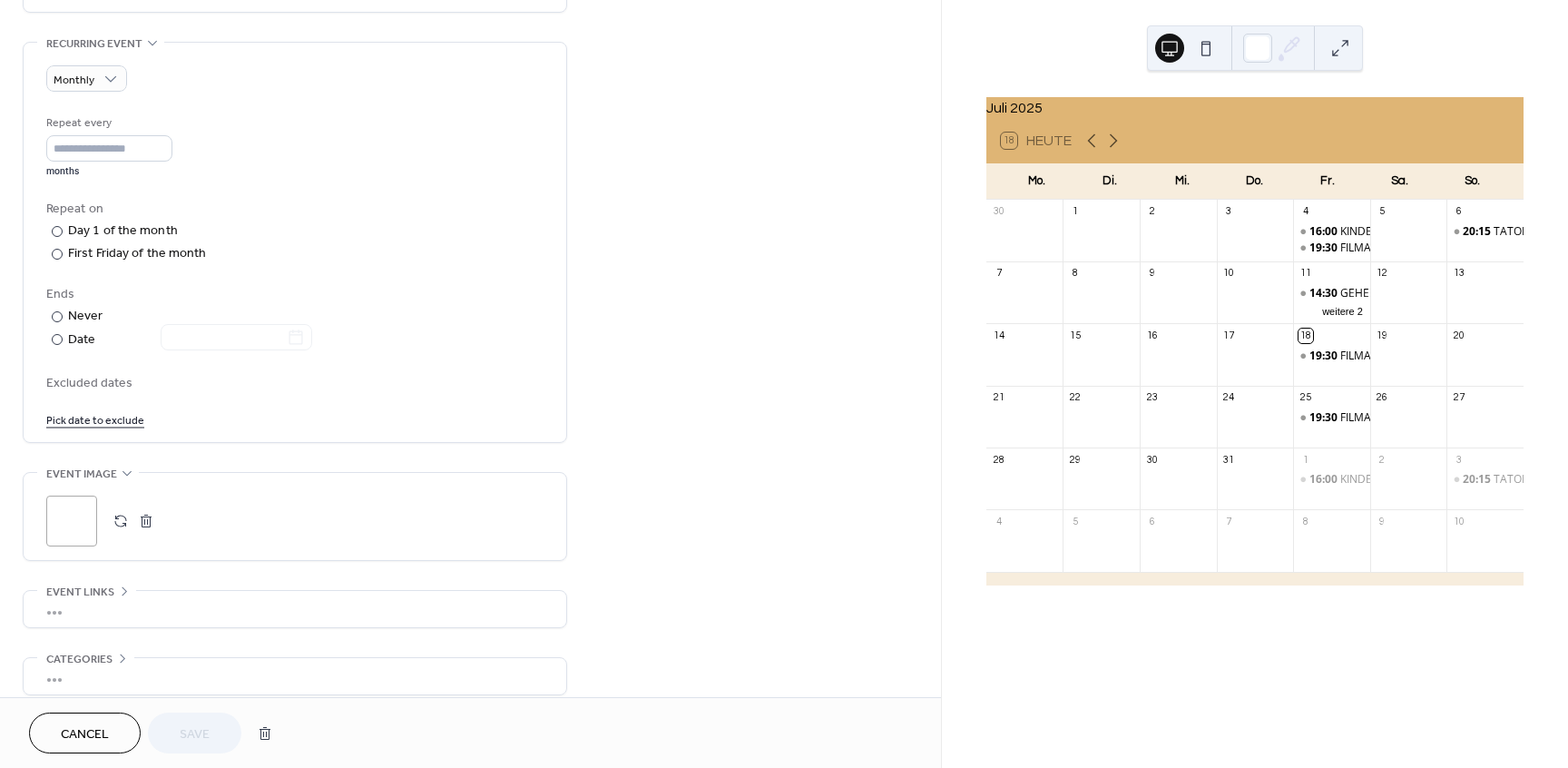 click on "Excluded dates" at bounding box center (295, 383) 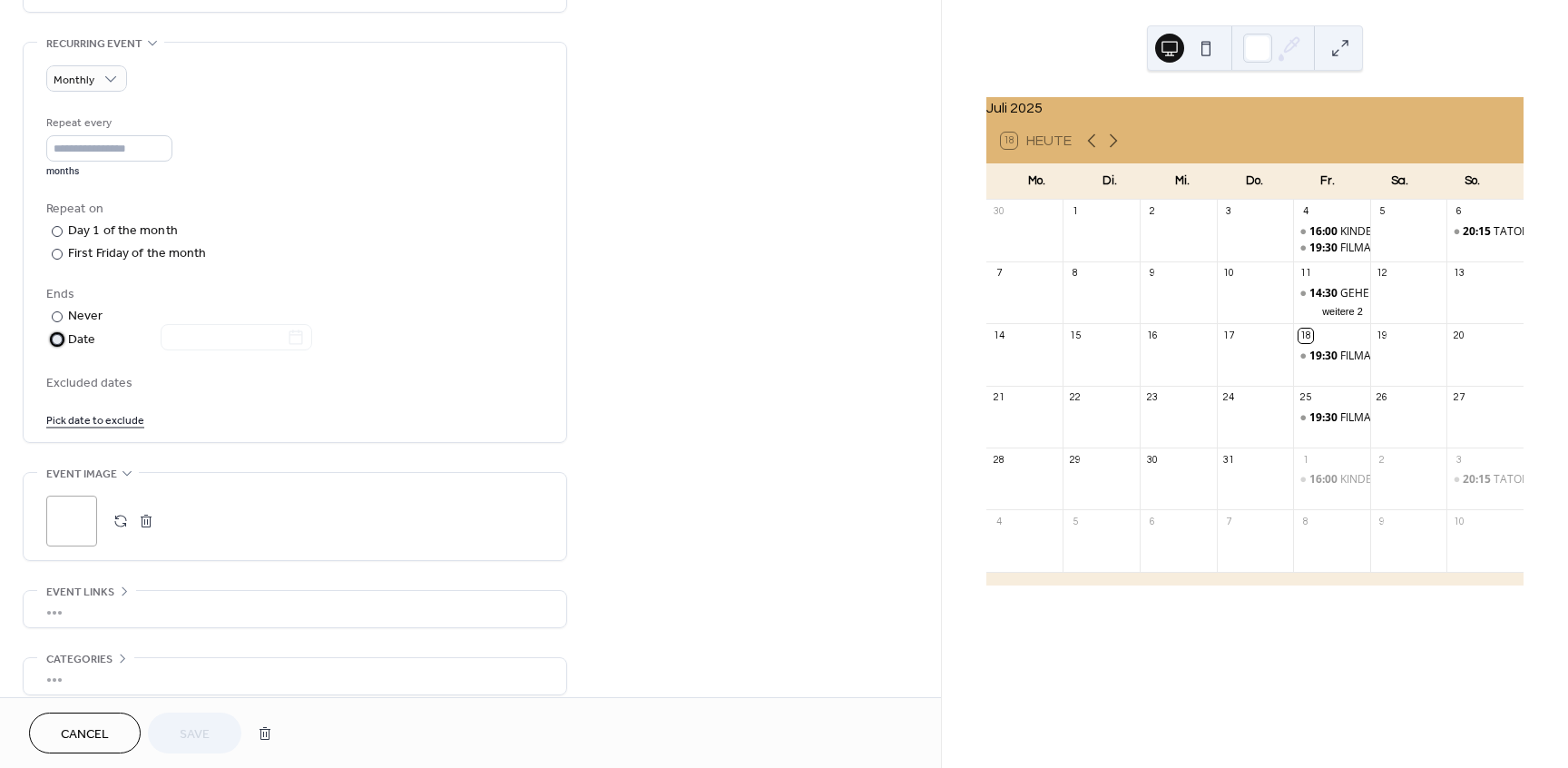 click at bounding box center [57, 340] 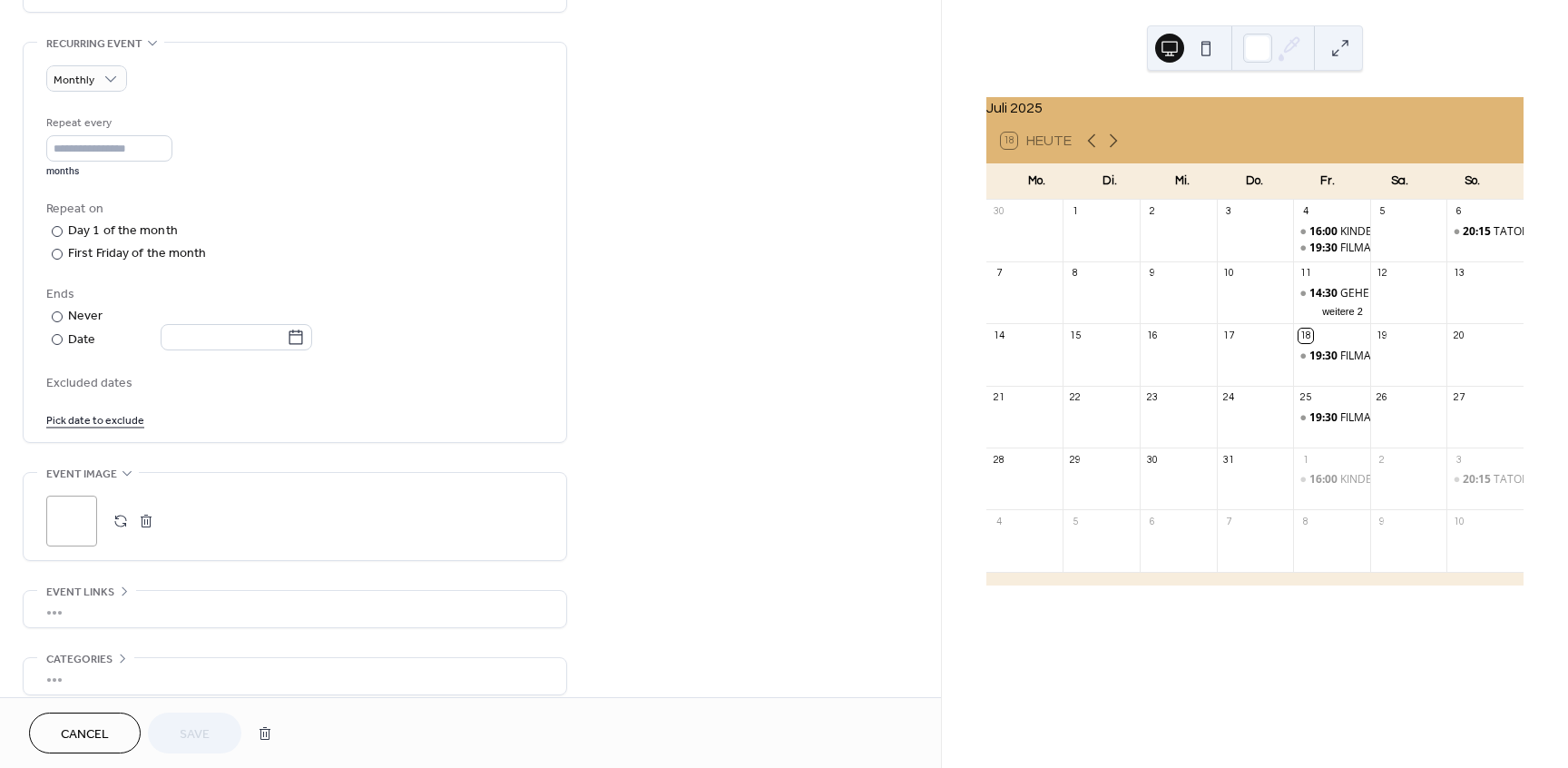 click on "Excluded dates" at bounding box center [295, 383] 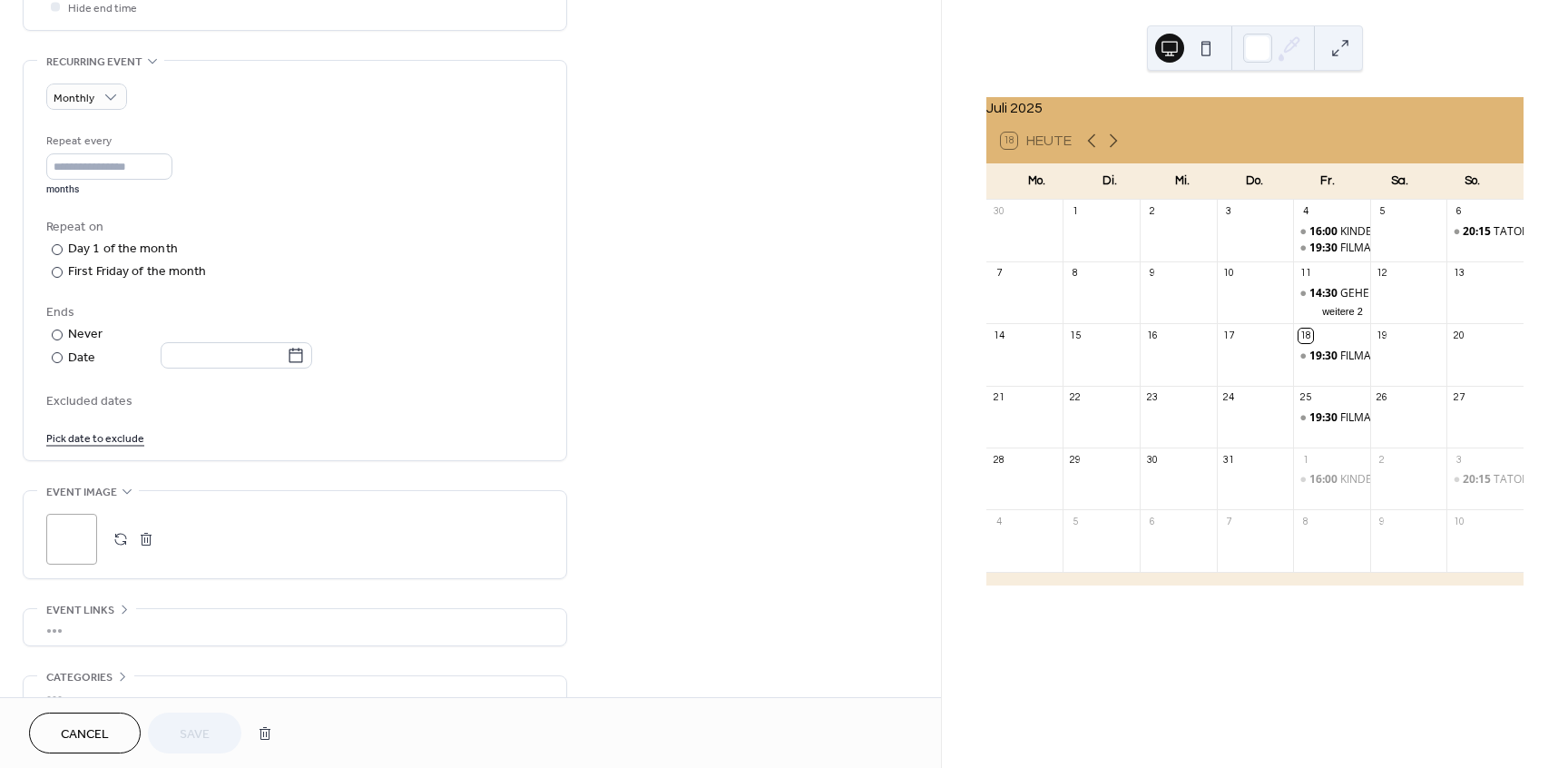 scroll, scrollTop: 748, scrollLeft: 0, axis: vertical 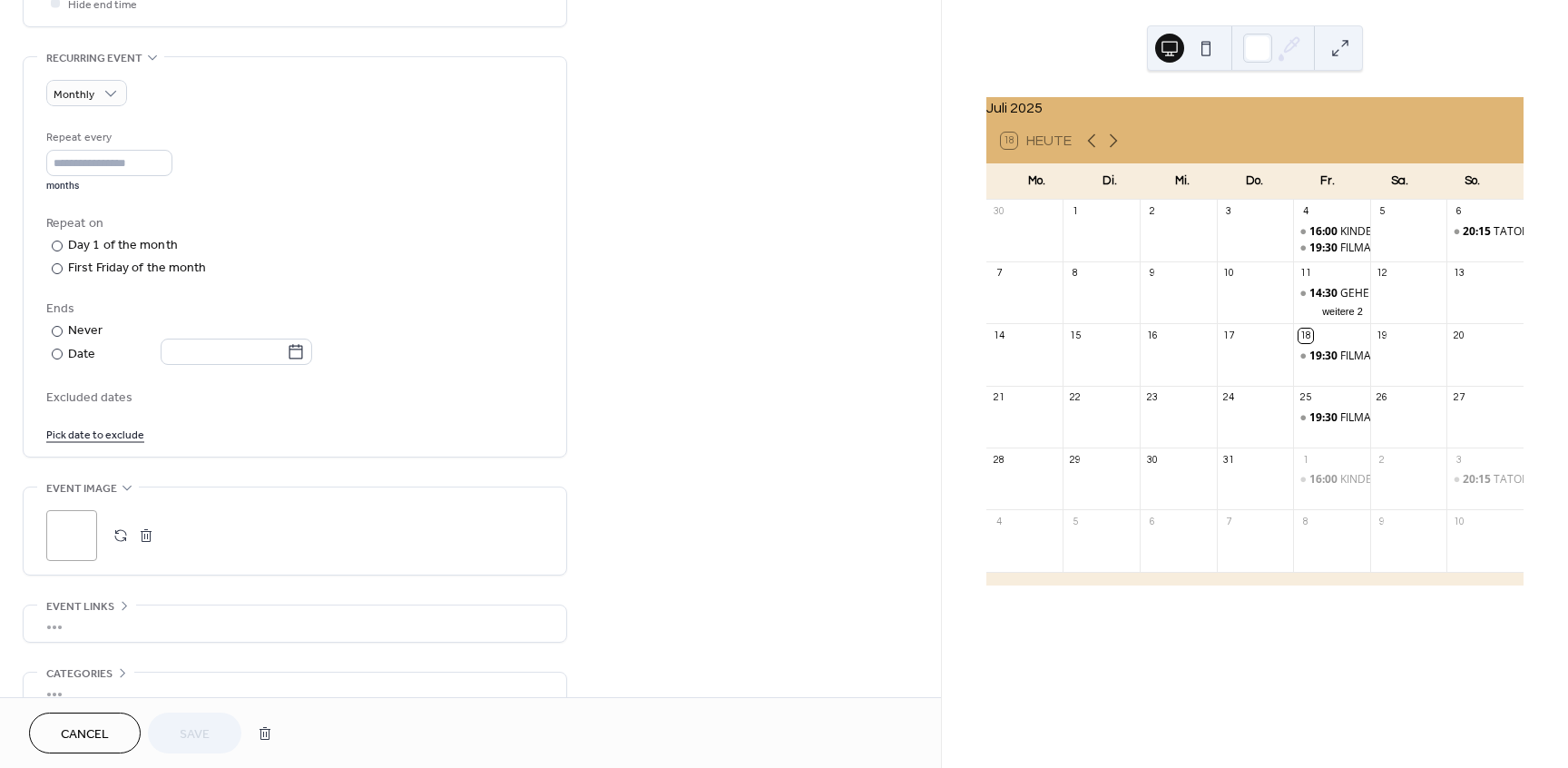 click on "Excluded dates" at bounding box center (295, 398) 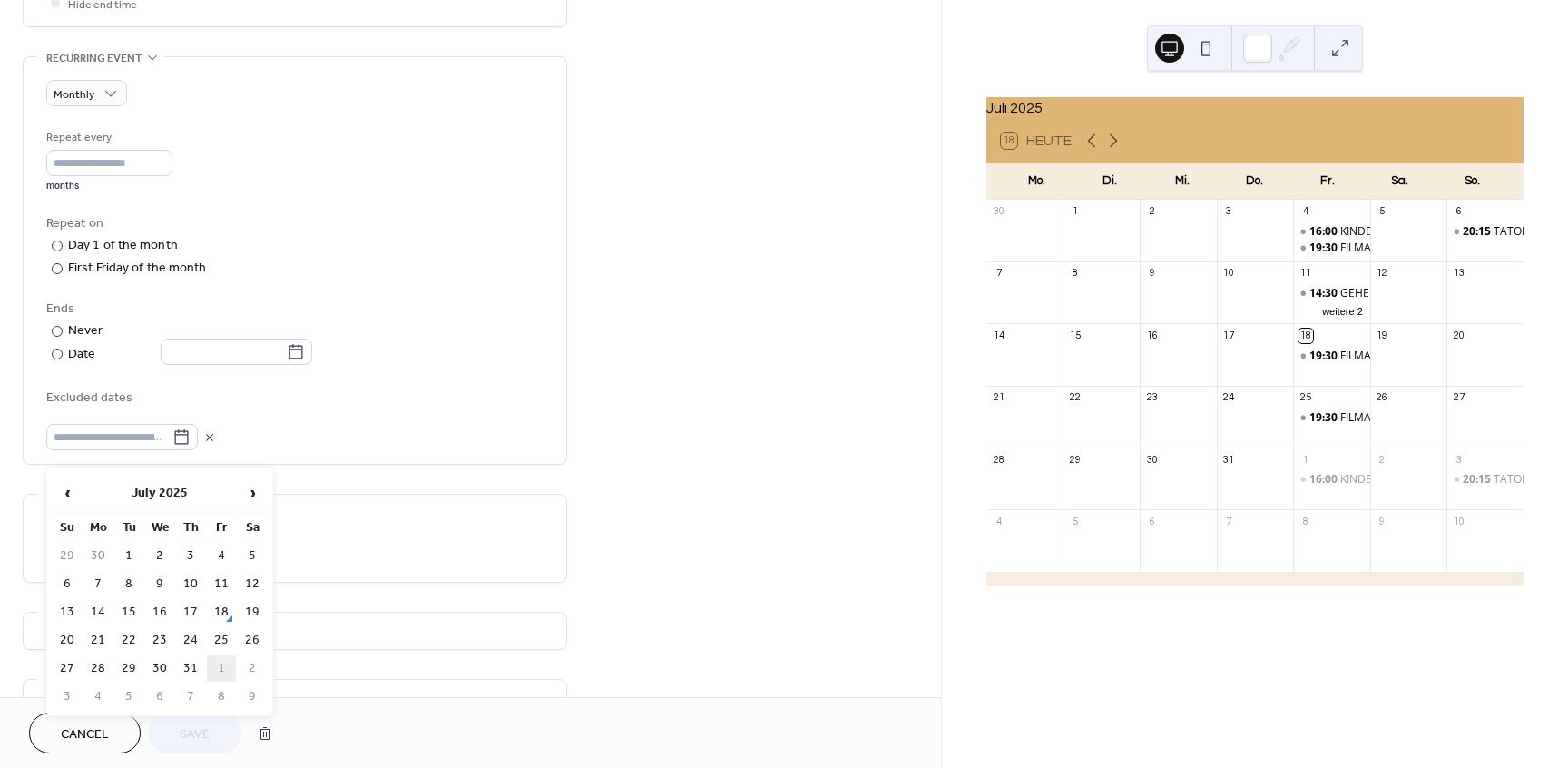 click on "1" at bounding box center (221, 668) 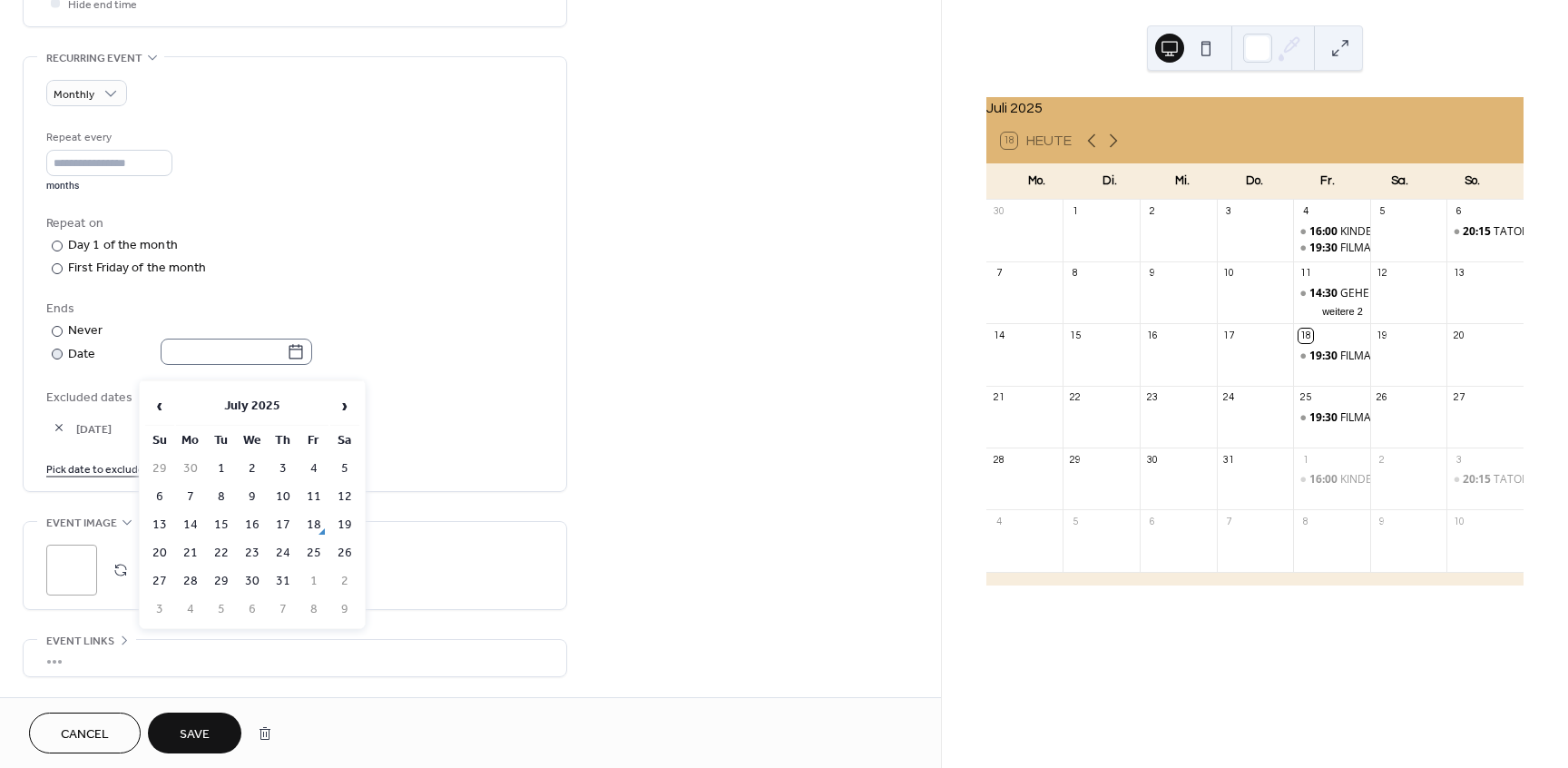 click 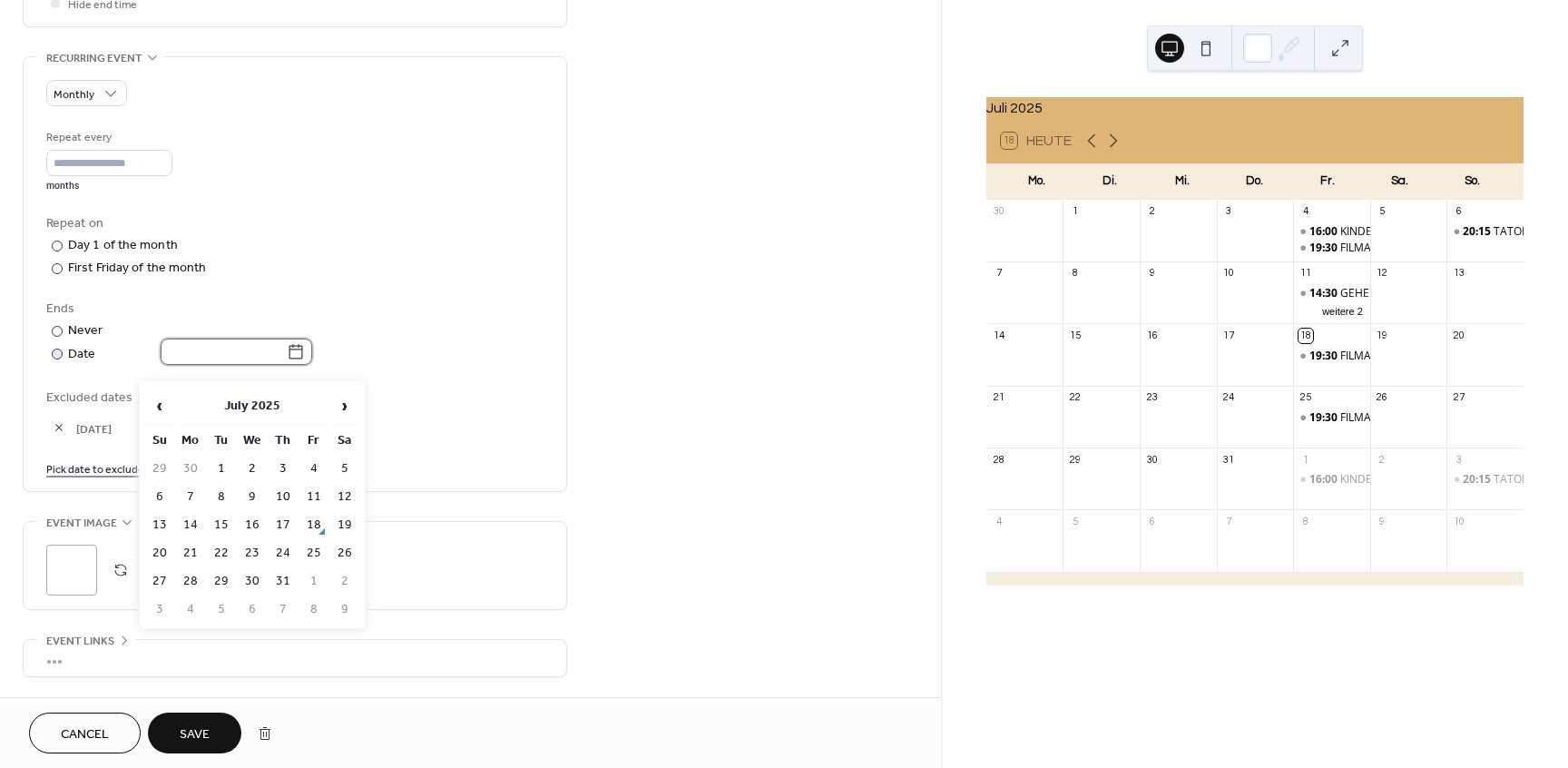 click at bounding box center [223, 351] 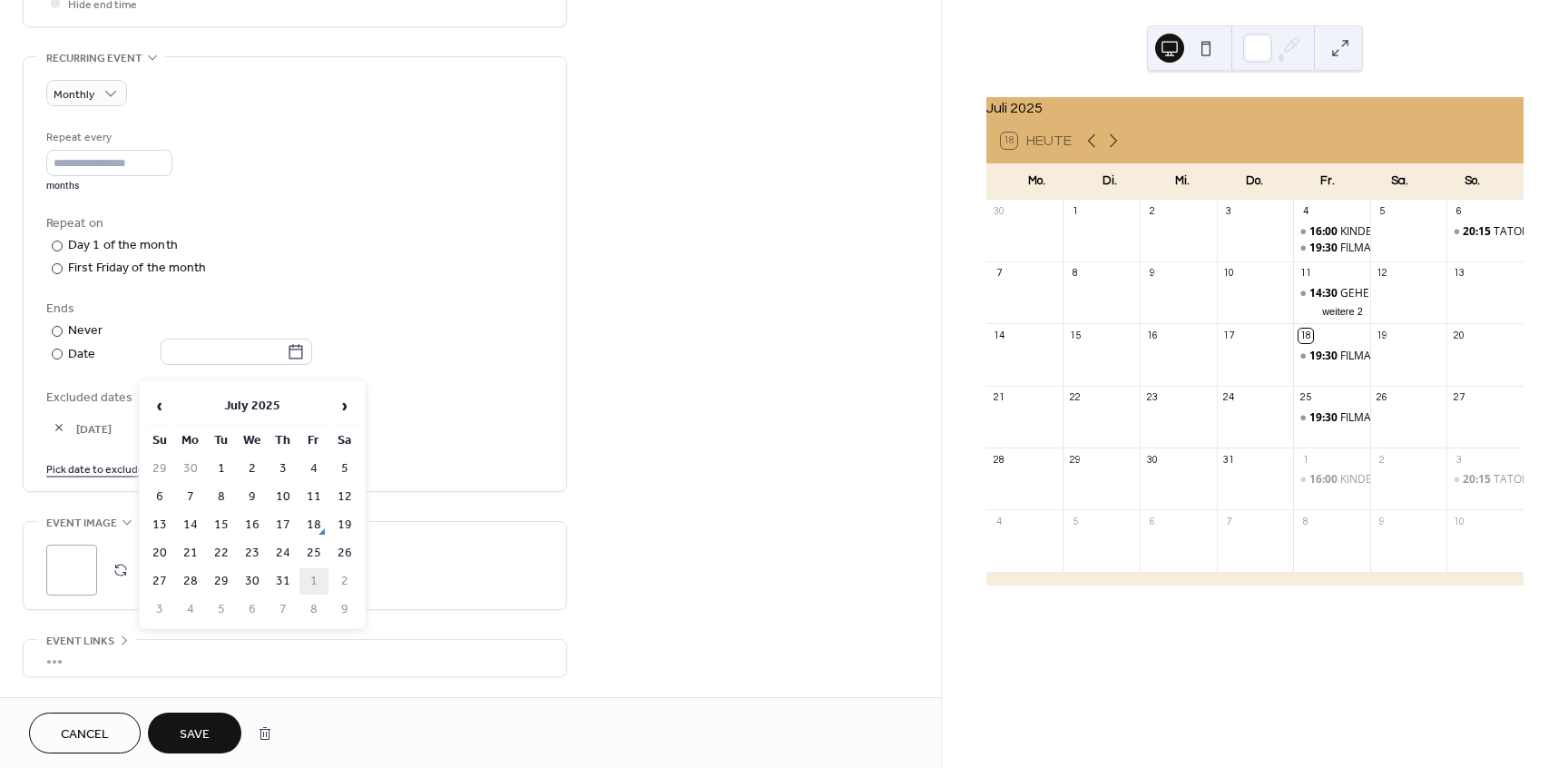 click on "1" at bounding box center (314, 581) 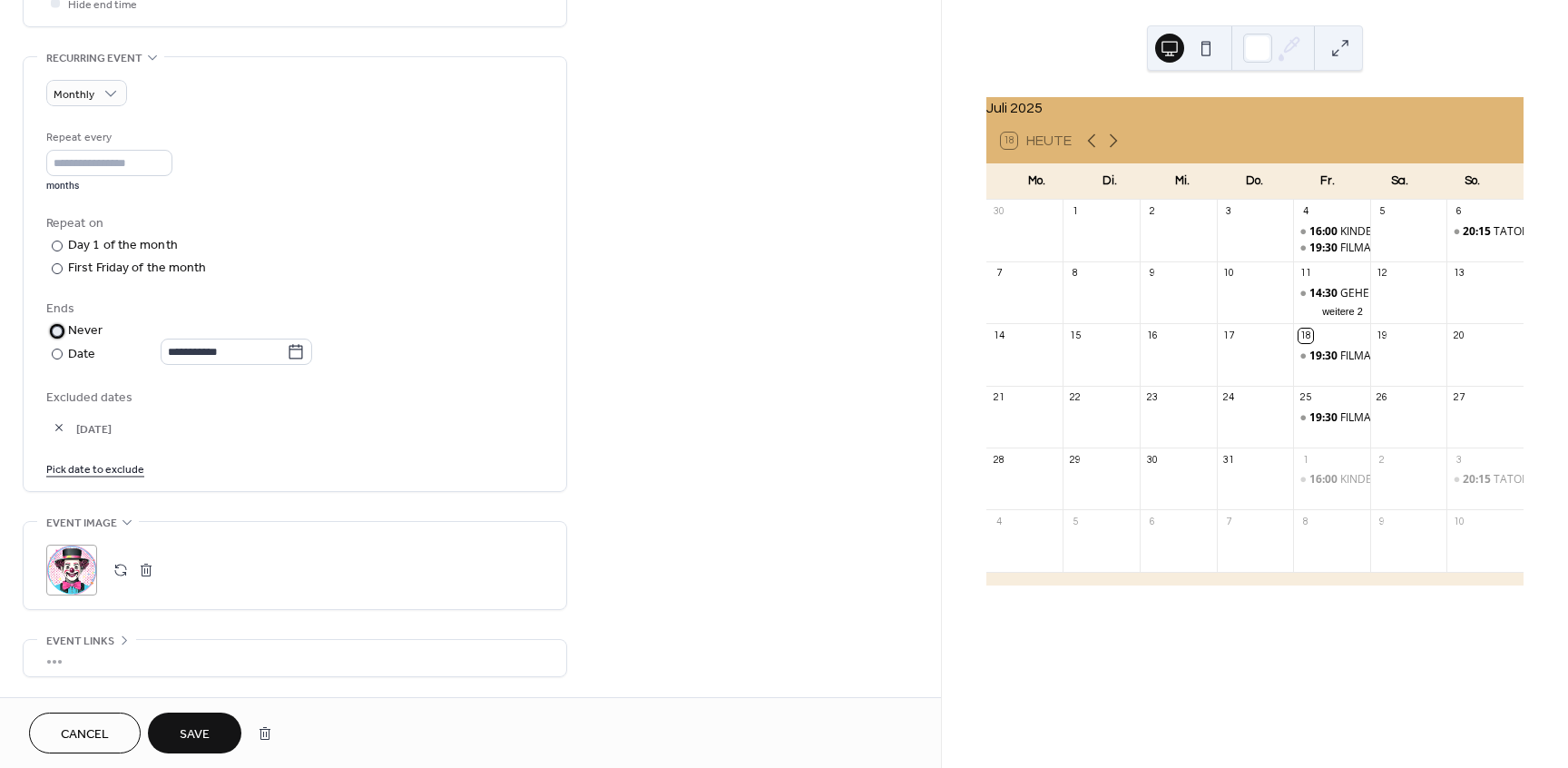 click at bounding box center [57, 331] 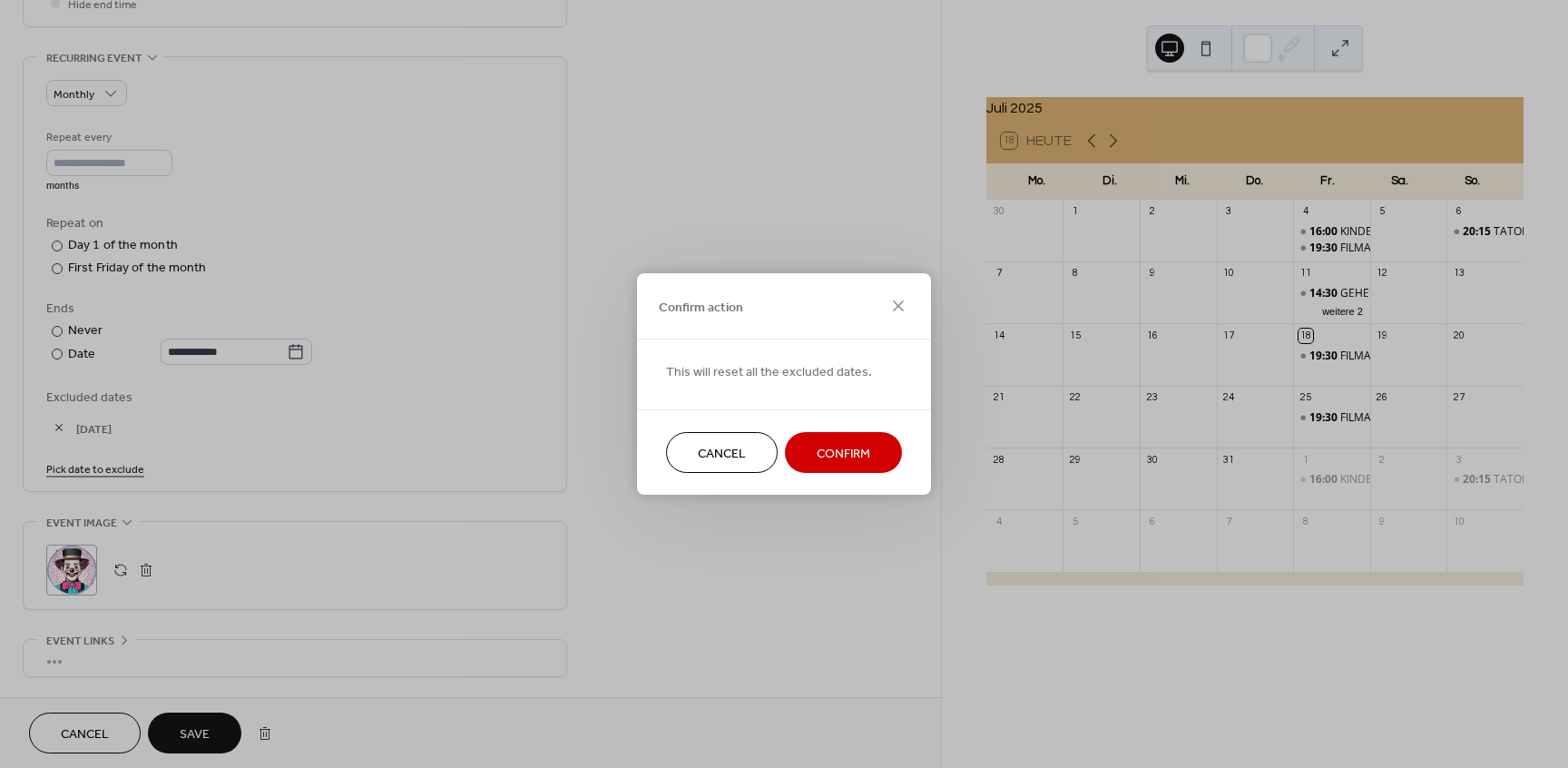 click on "Cancel" at bounding box center [721, 454] 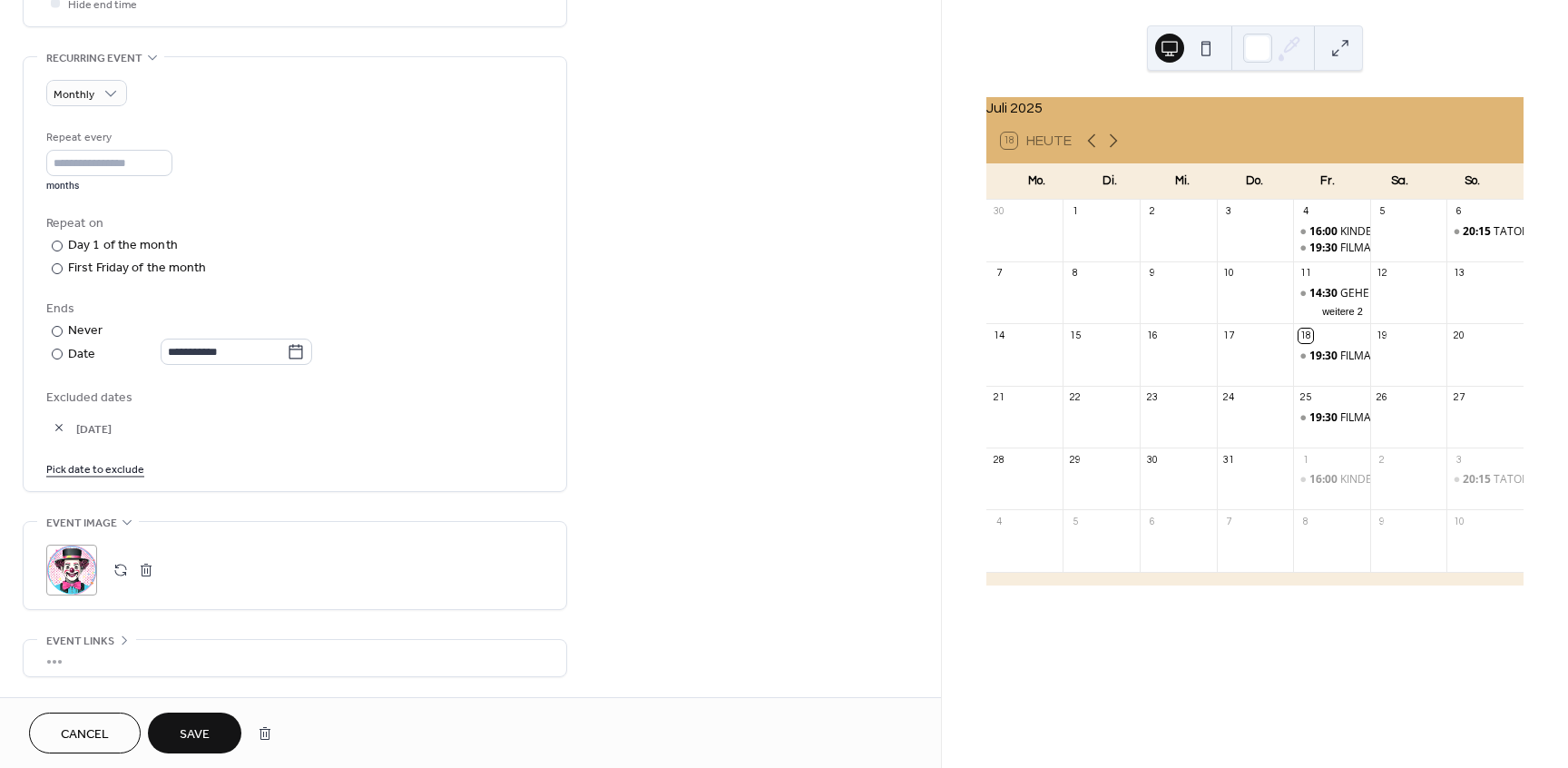 click on "Save" at bounding box center (194, 734) 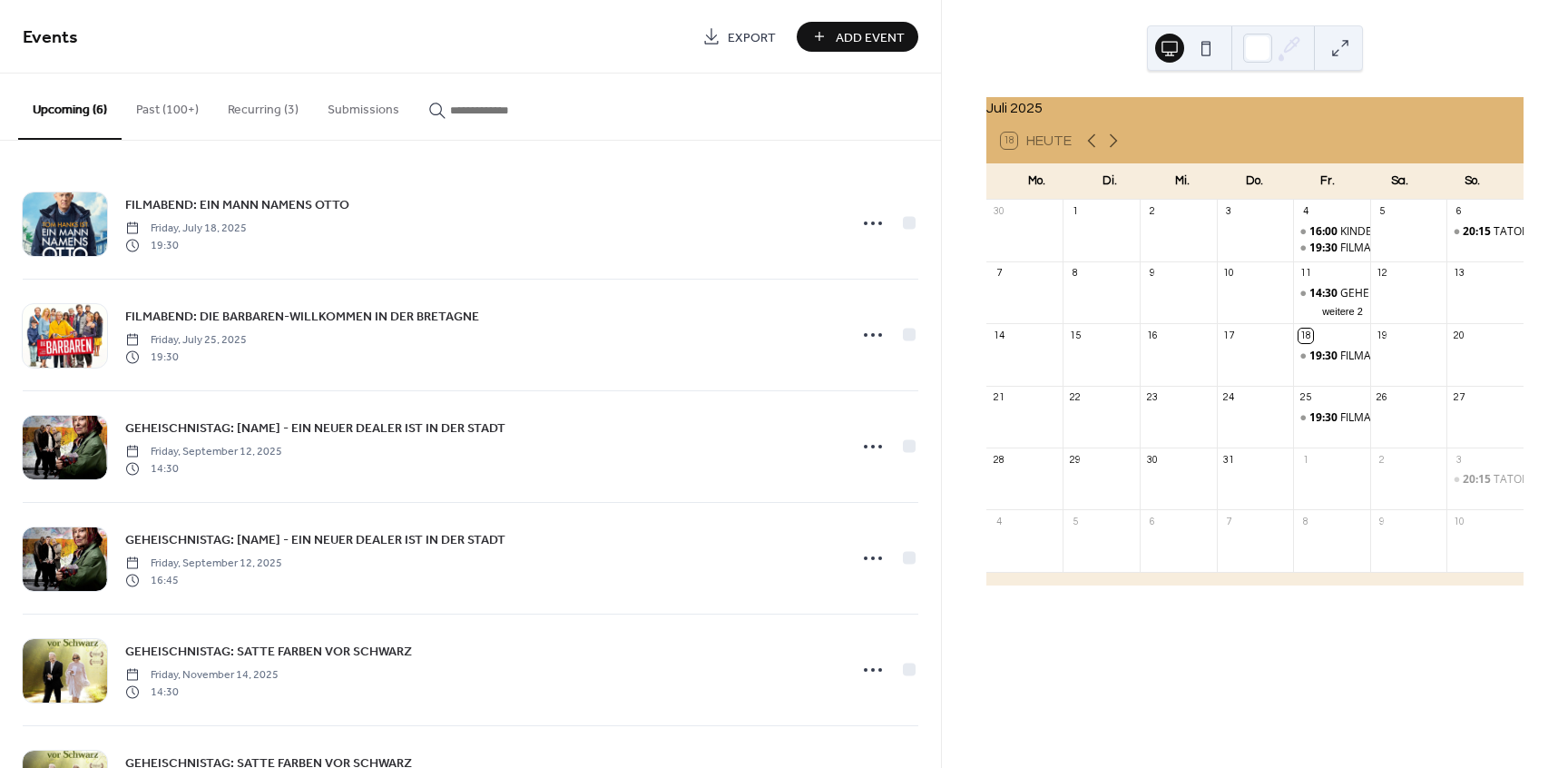 click on "Recurring (3)" at bounding box center (263, 105) 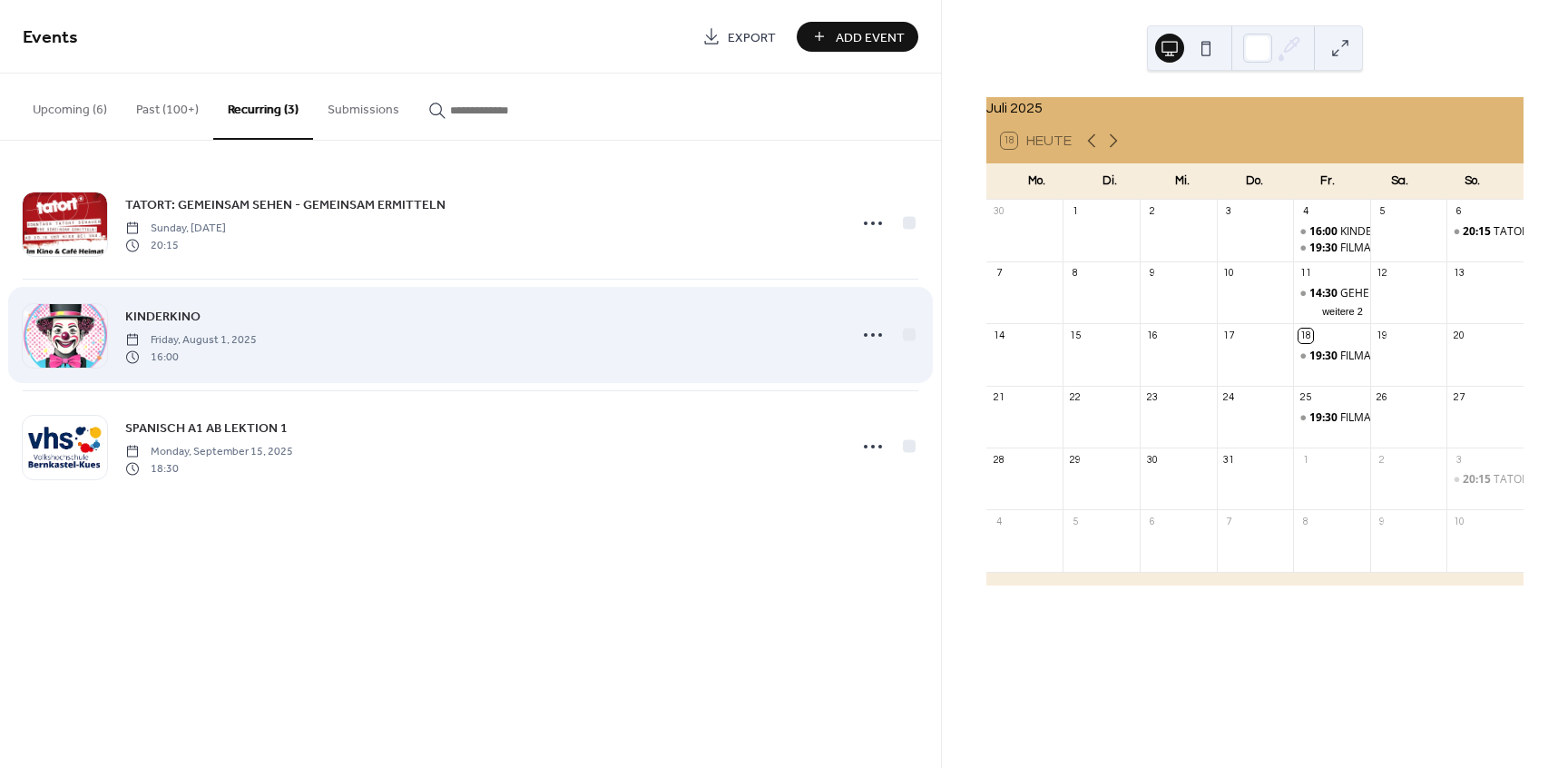 click on "KINDERKINO Friday, August 1, 2025 16:00" at bounding box center [480, 335] 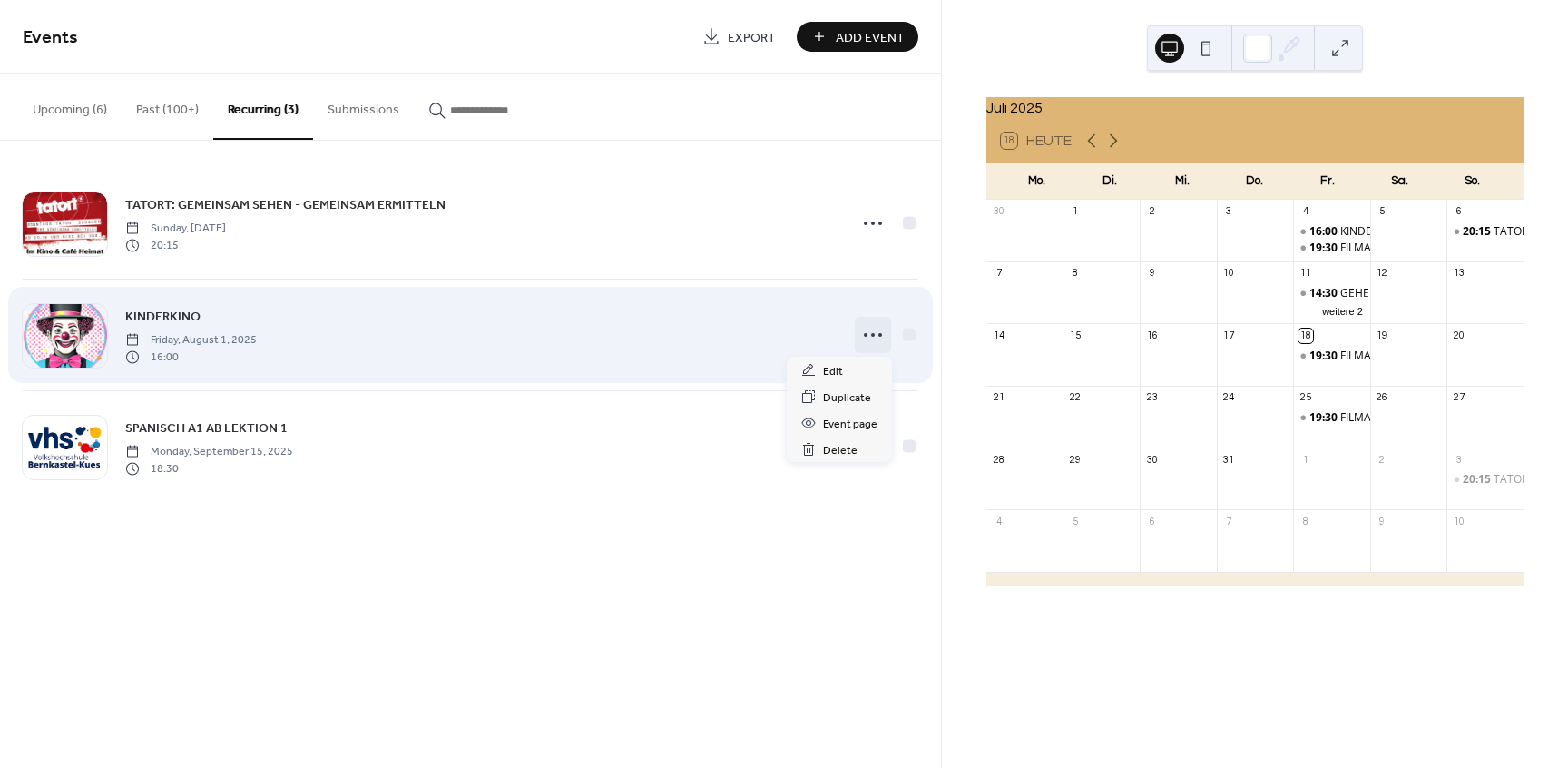 click 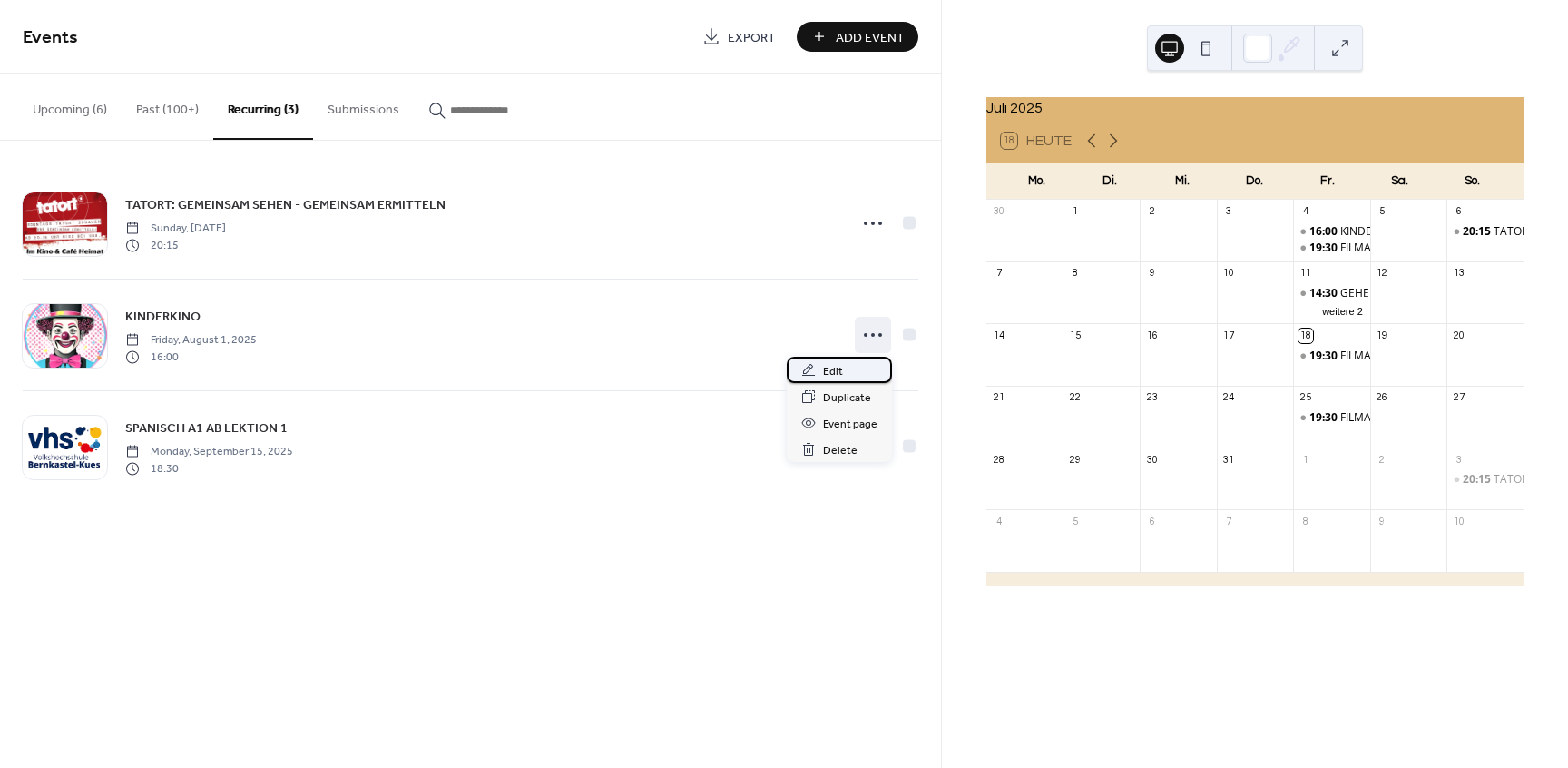click on "Edit" at bounding box center [833, 371] 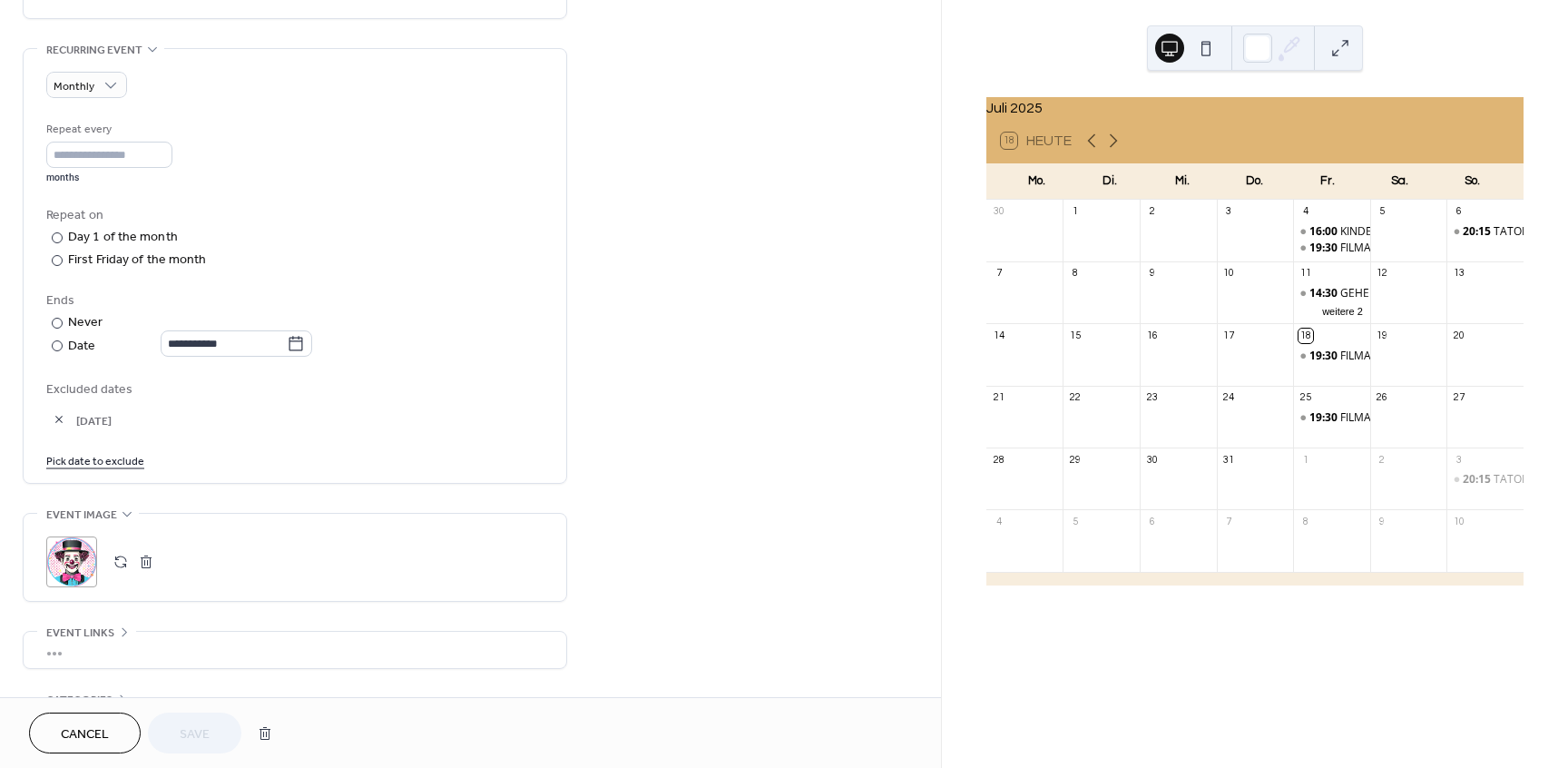 scroll, scrollTop: 763, scrollLeft: 0, axis: vertical 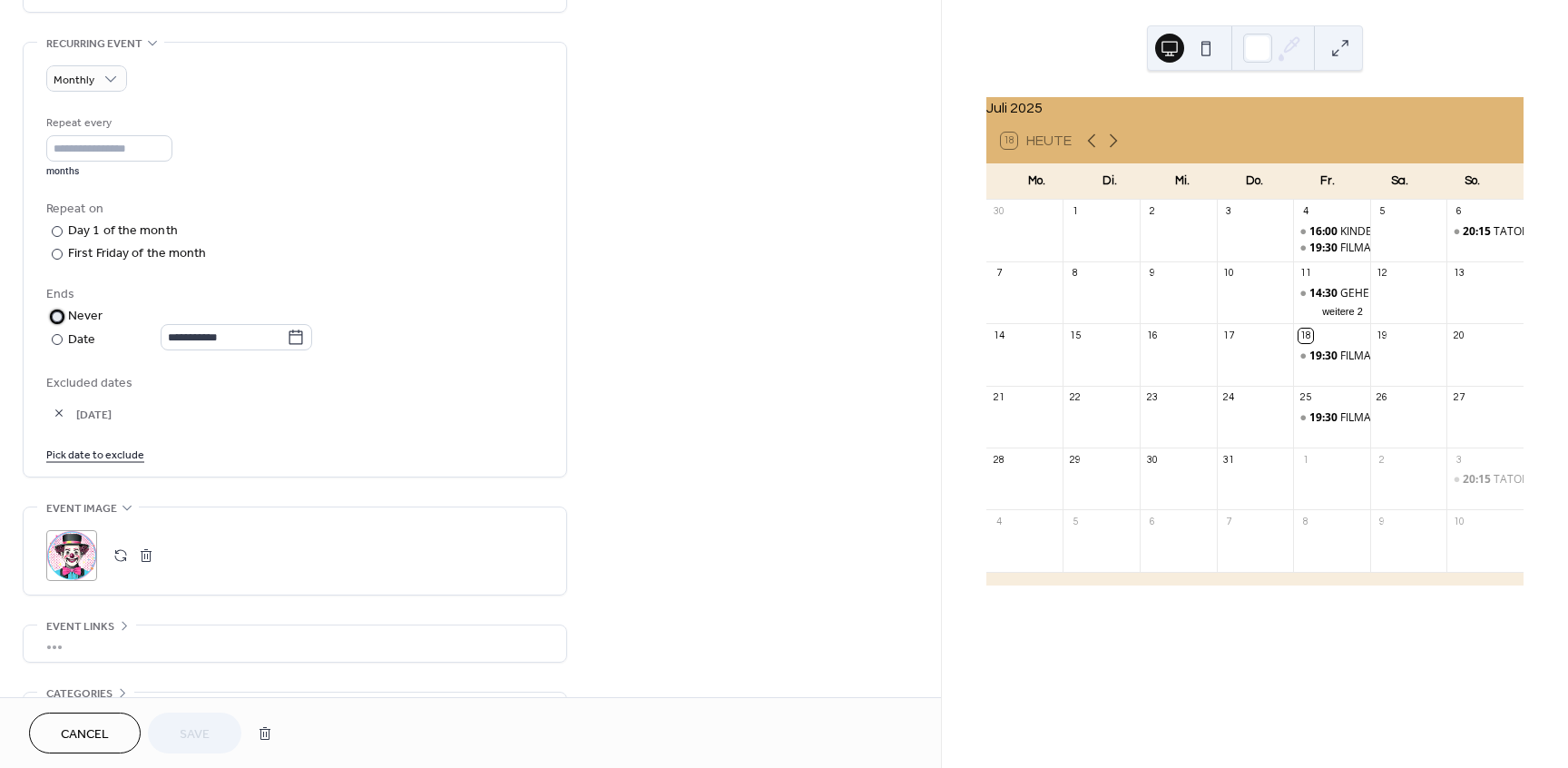 click at bounding box center [57, 317] 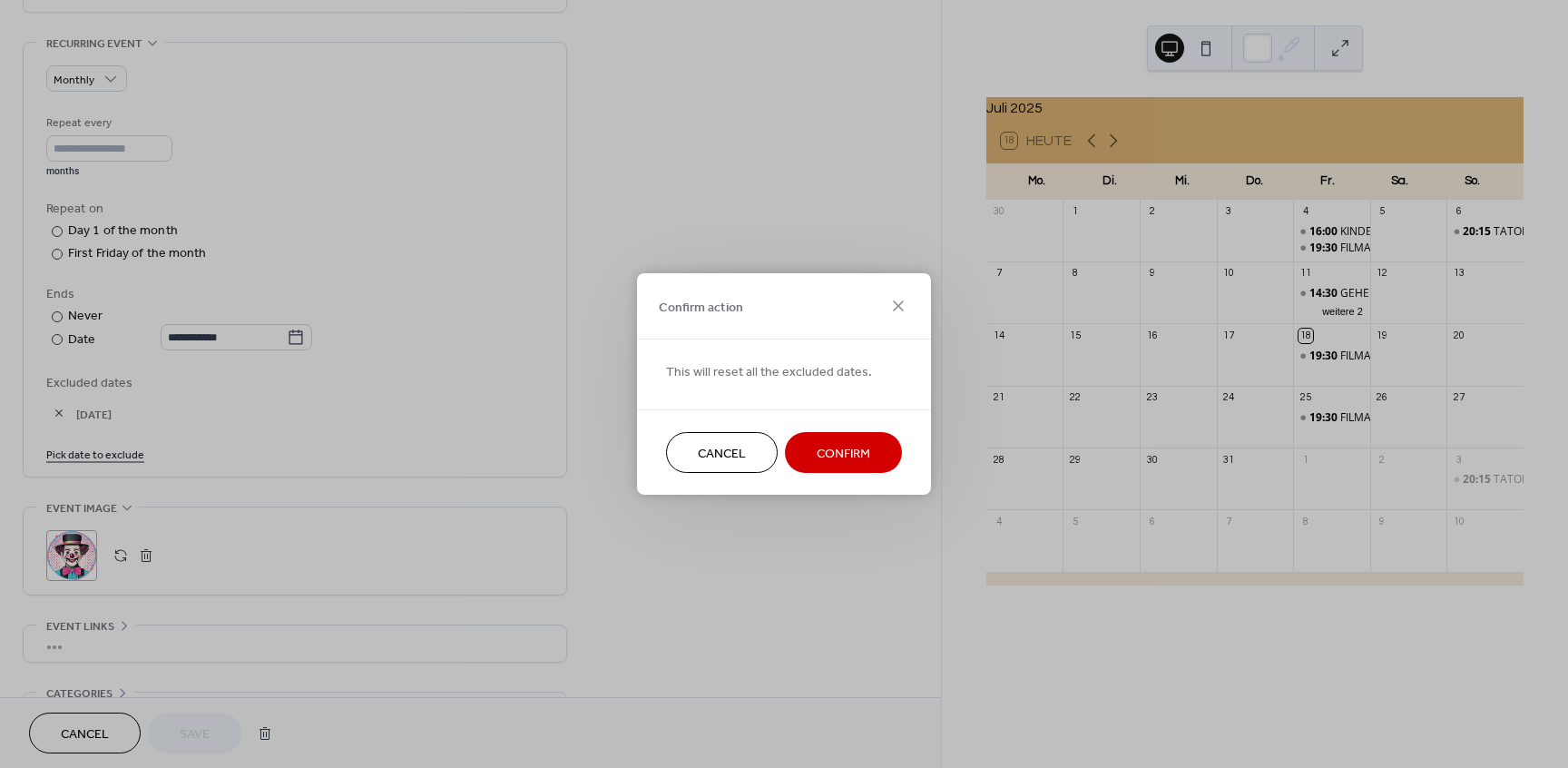 click on "Cancel" at bounding box center (721, 454) 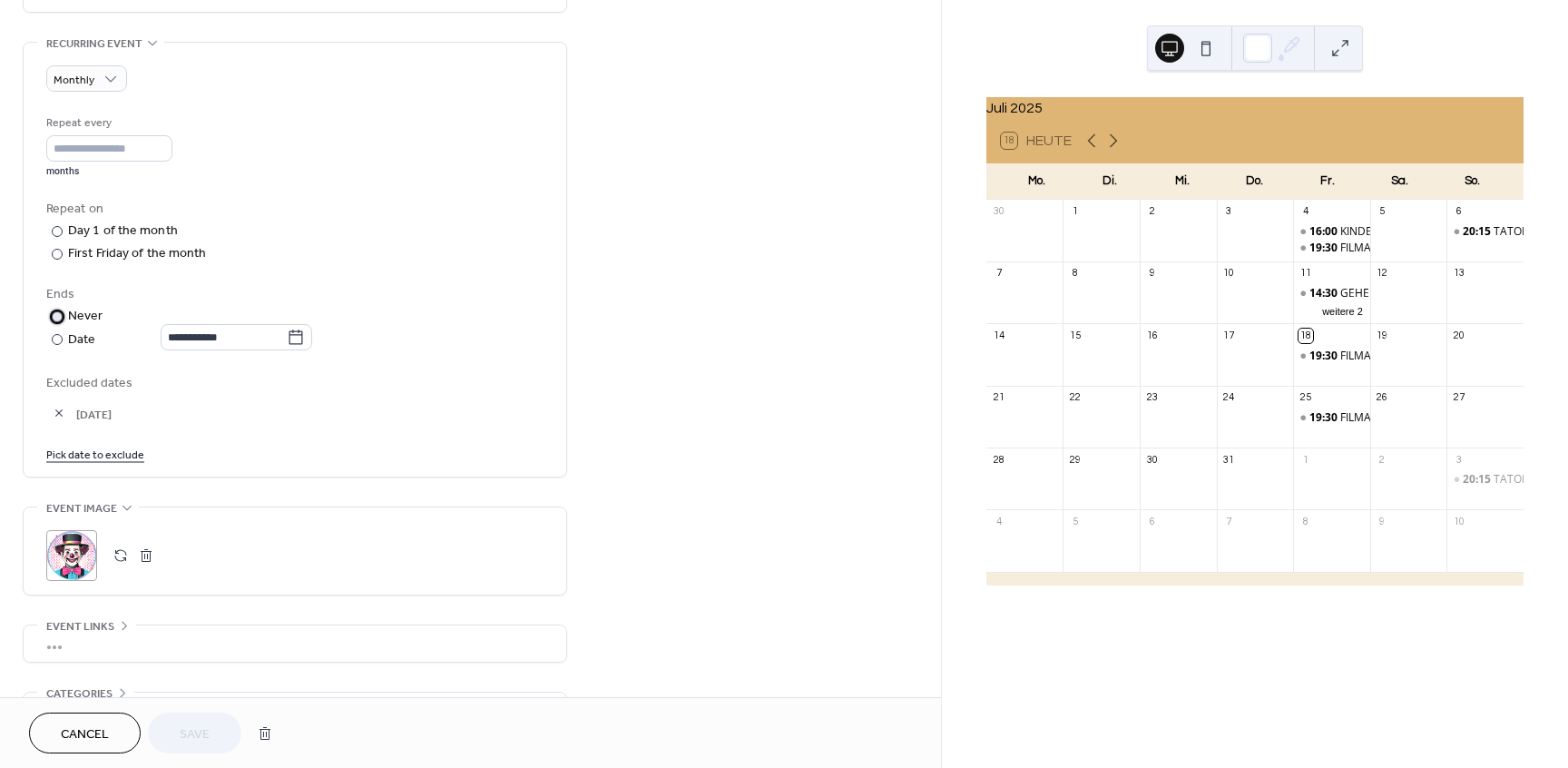 click at bounding box center (57, 317) 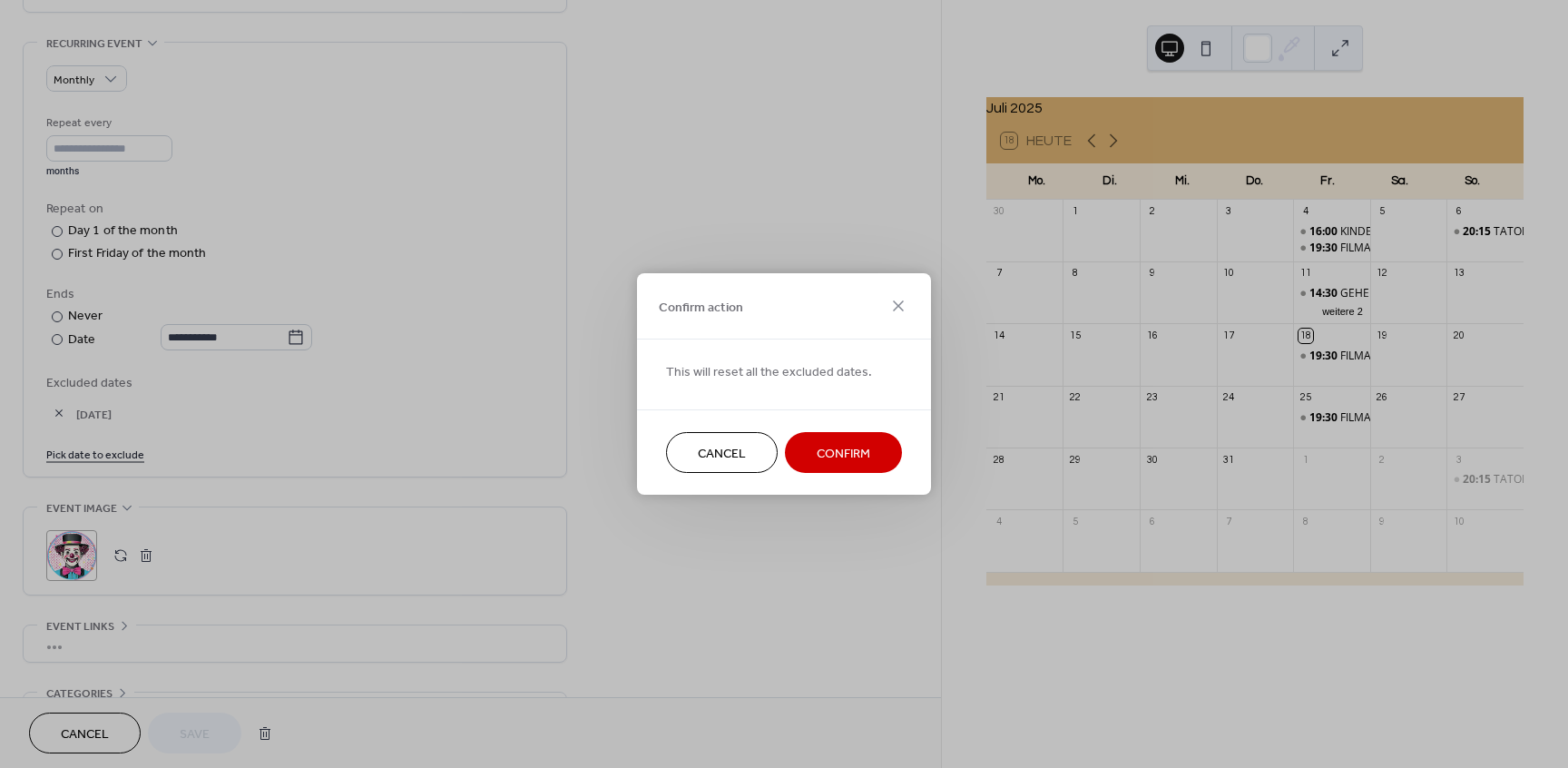click on "Confirm" at bounding box center [843, 454] 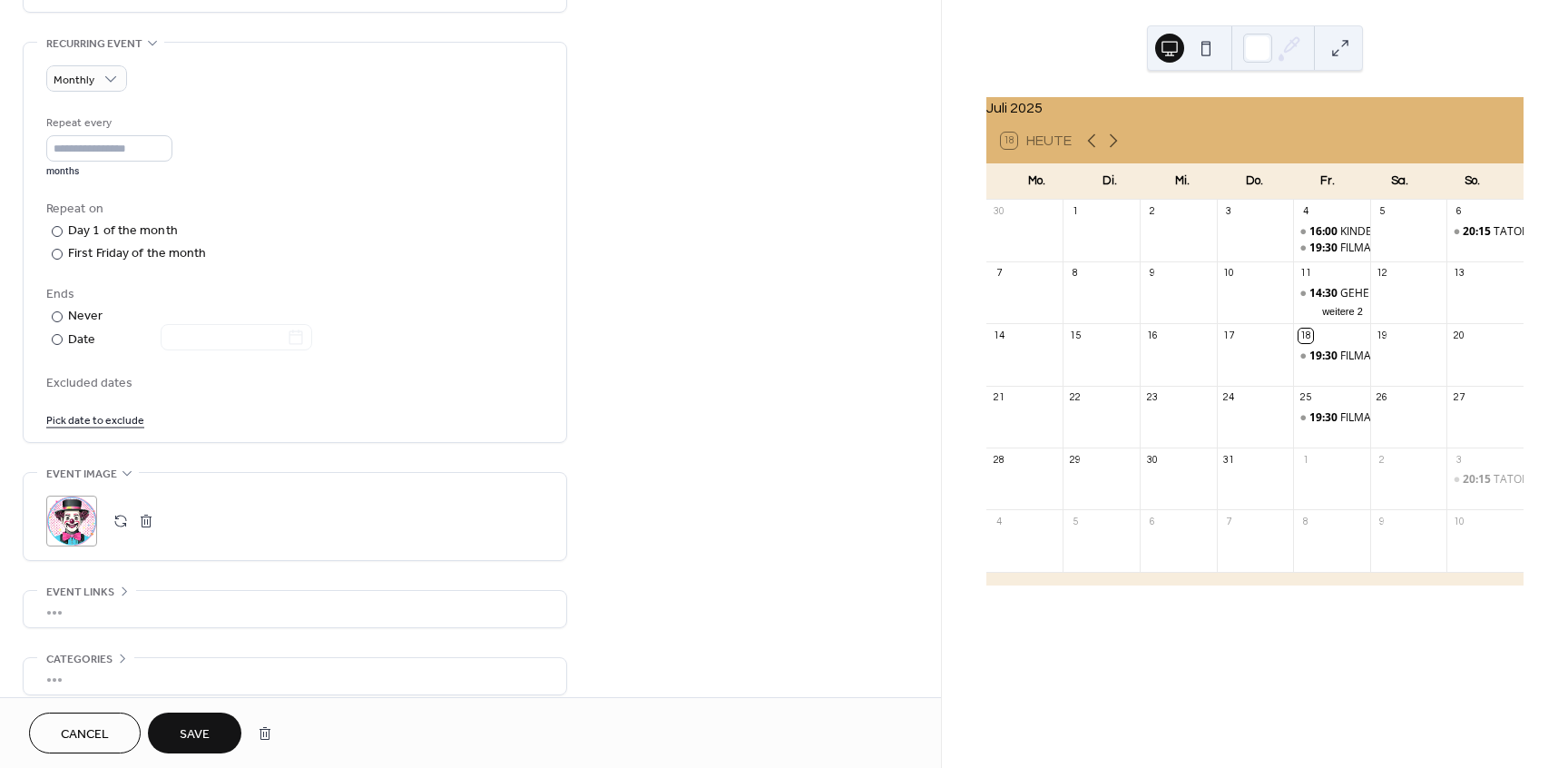 click on "Pick date to exclude" at bounding box center (95, 418) 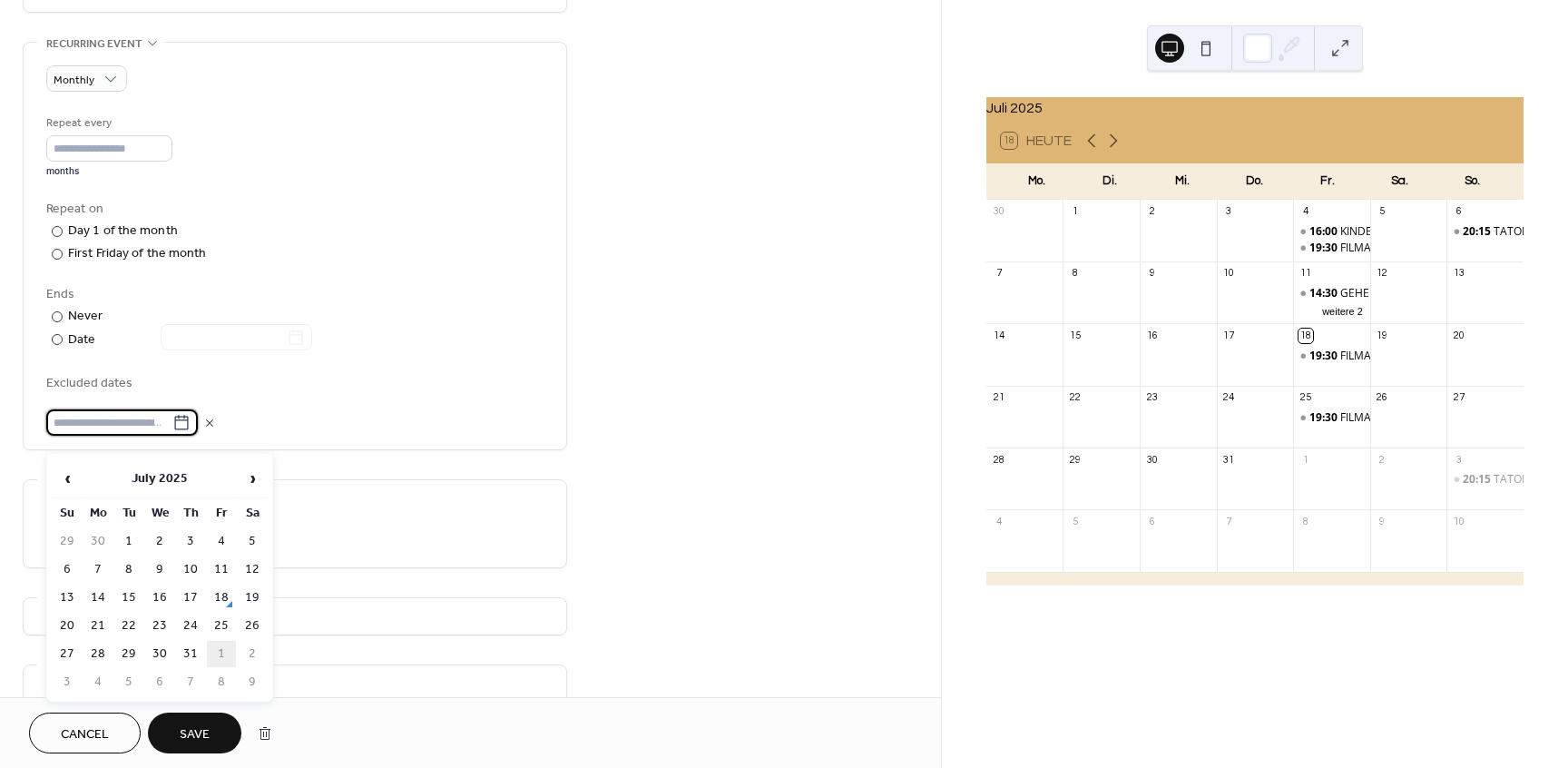 click on "1" at bounding box center (221, 654) 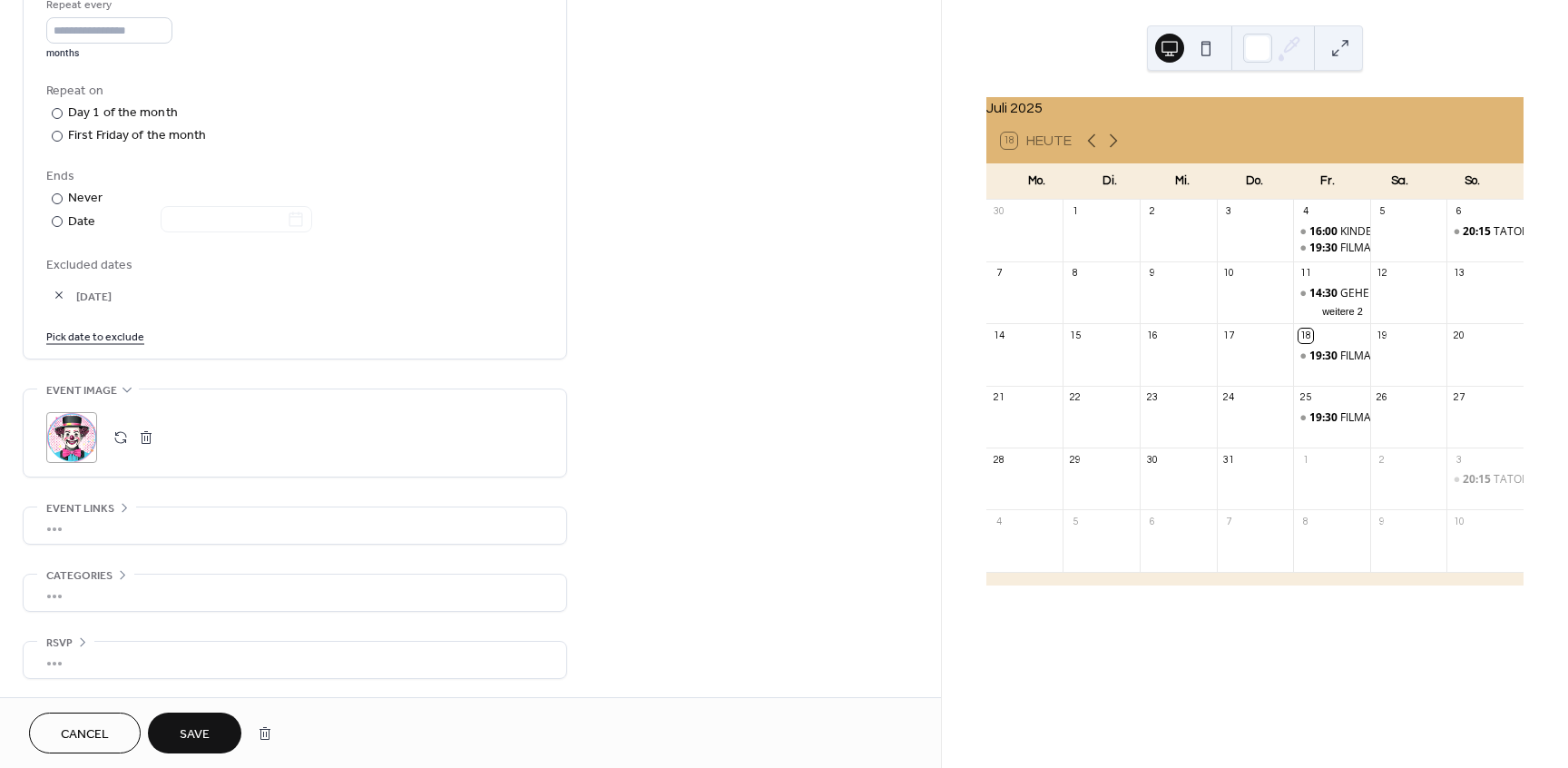 scroll, scrollTop: 891, scrollLeft: 0, axis: vertical 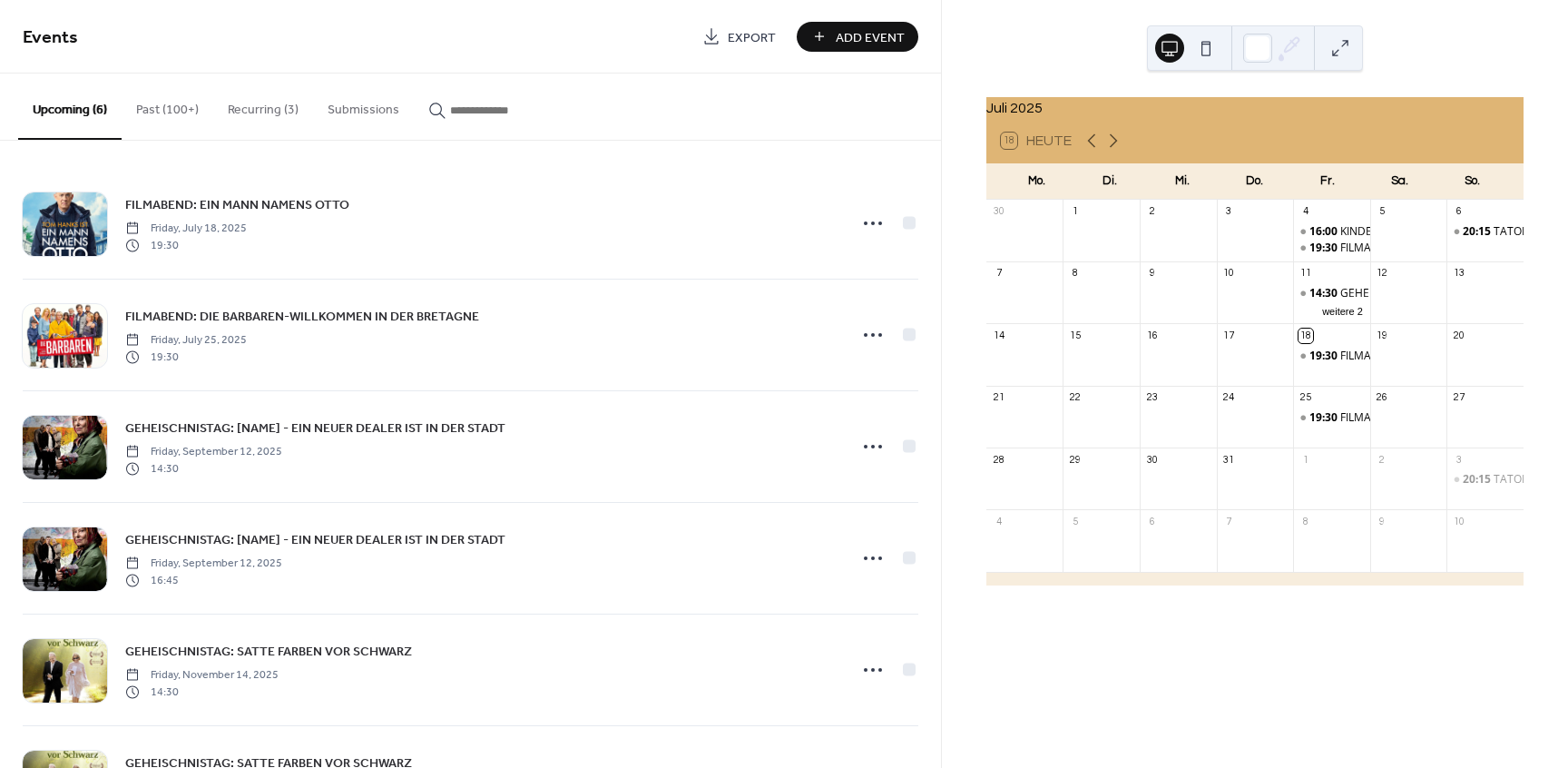 click on "Recurring (3)" at bounding box center (263, 105) 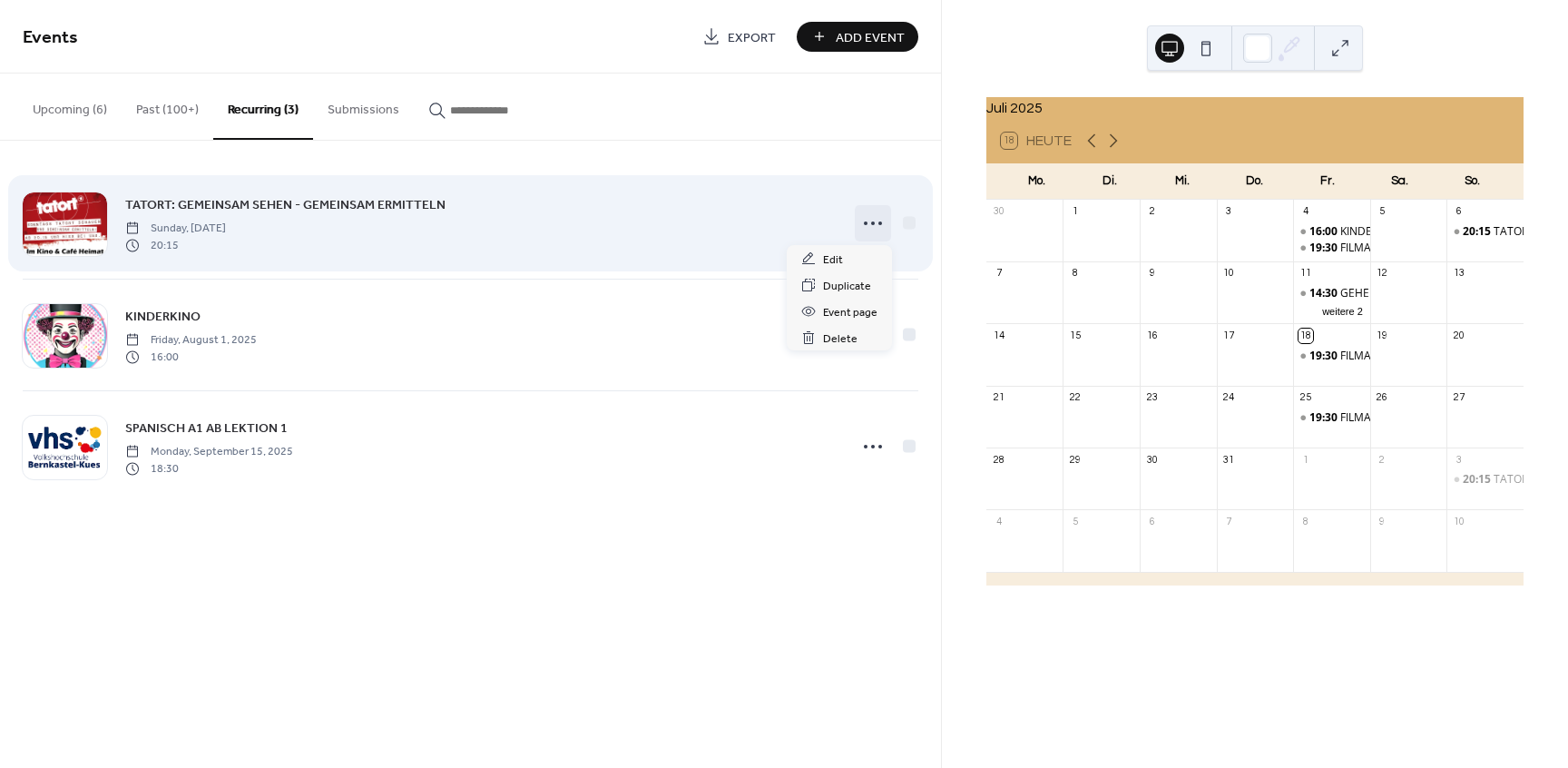 click 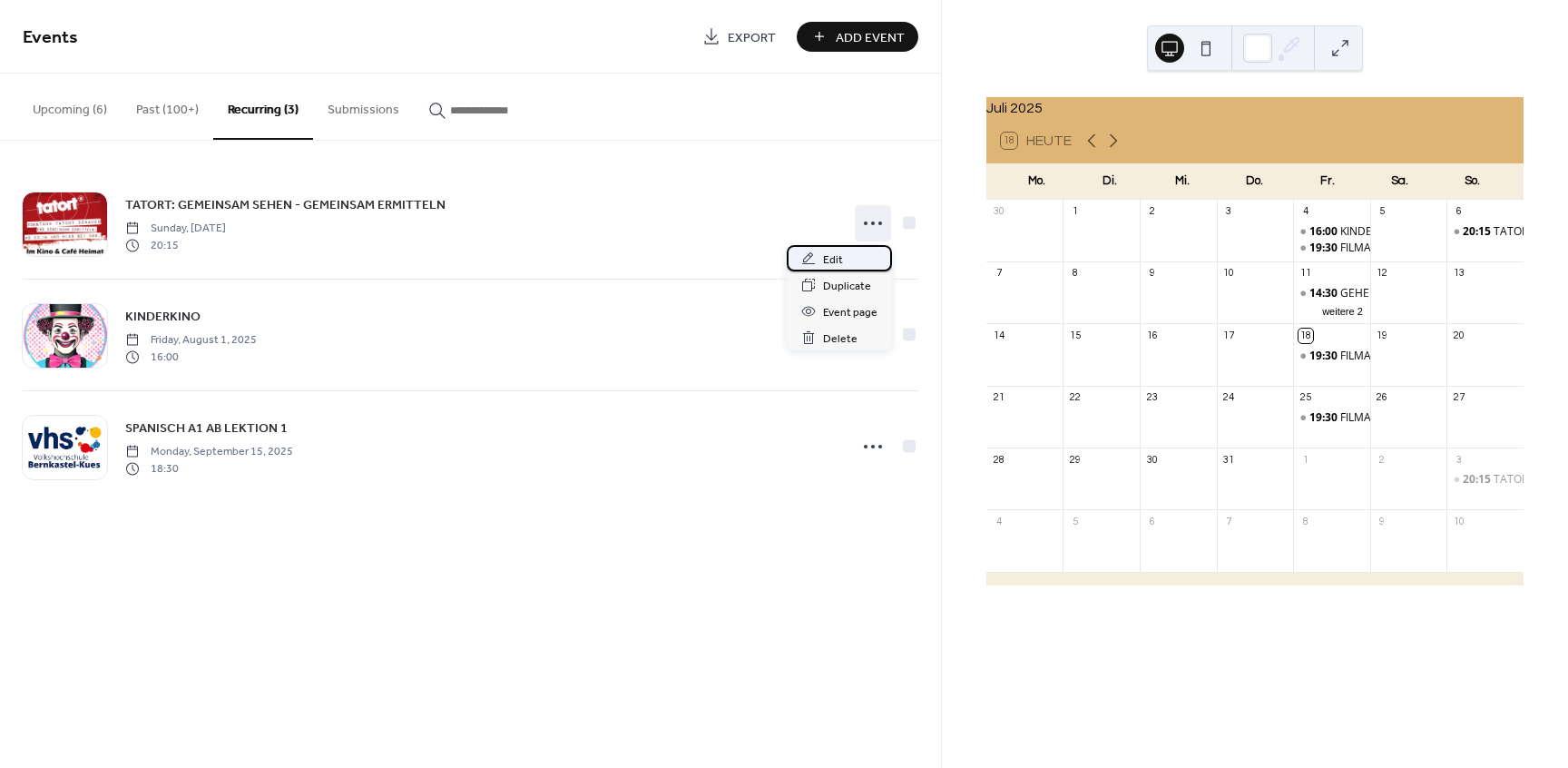 click on "Edit" at bounding box center [833, 260] 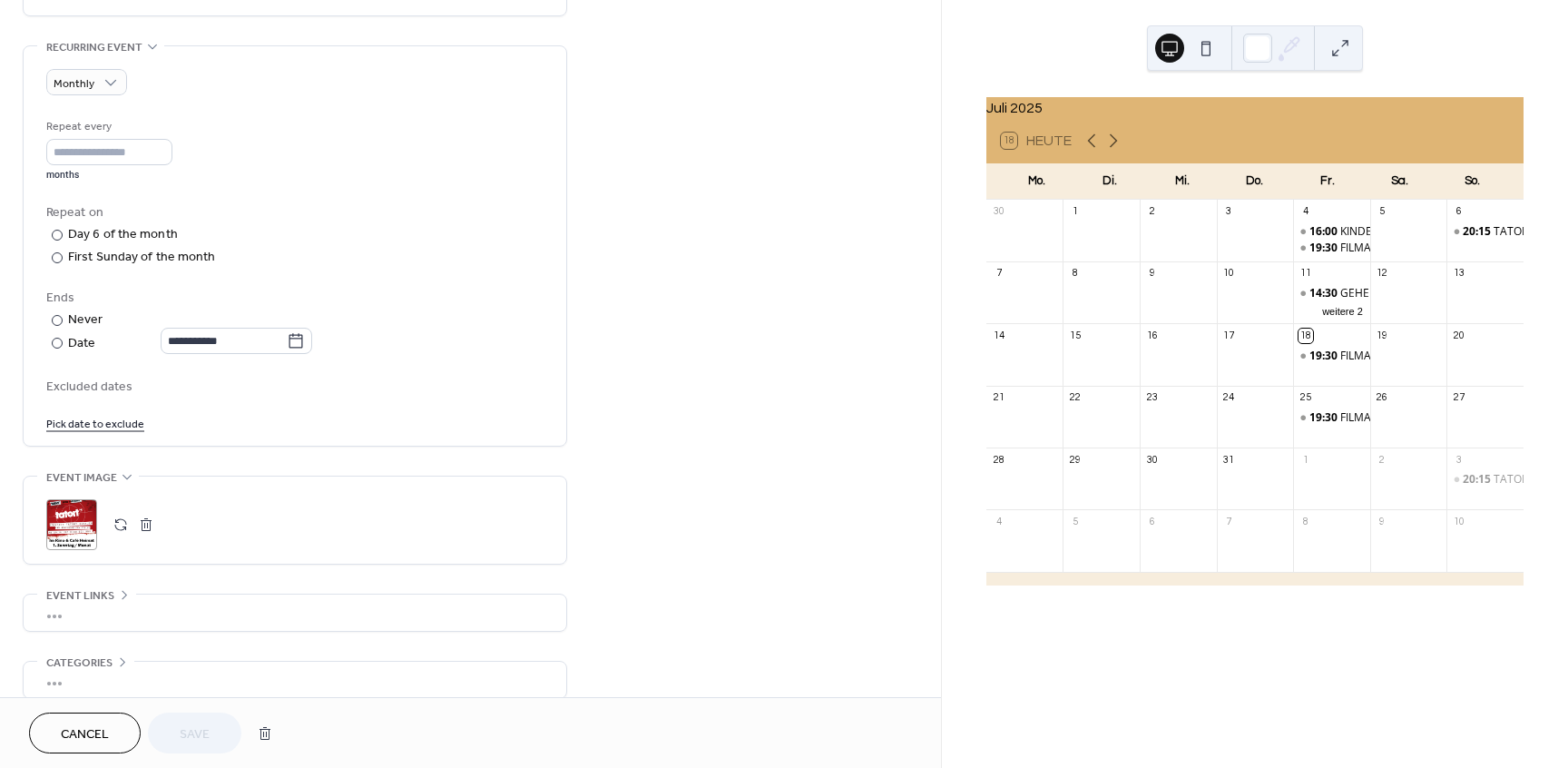 scroll, scrollTop: 763, scrollLeft: 0, axis: vertical 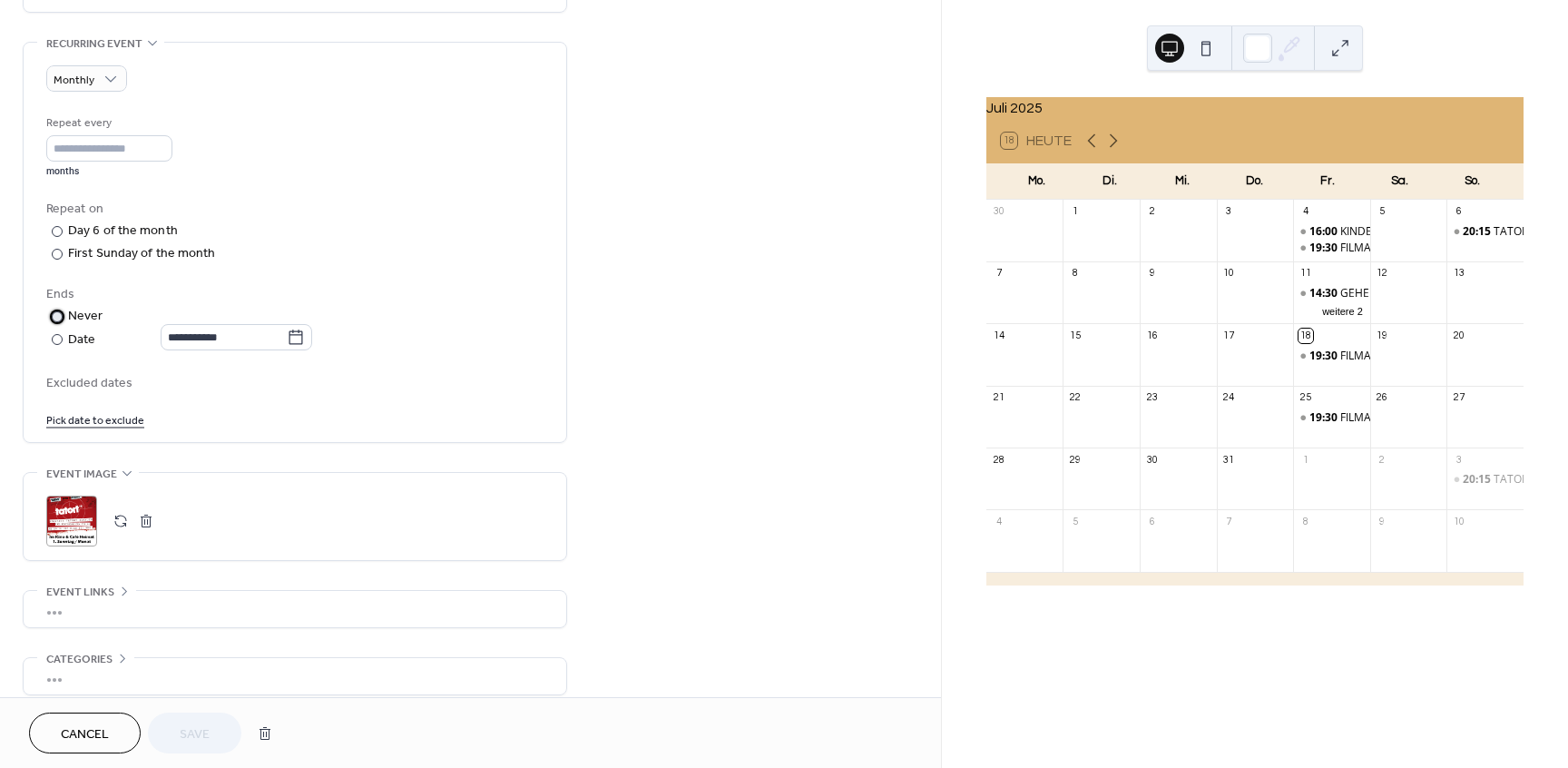 click at bounding box center [57, 317] 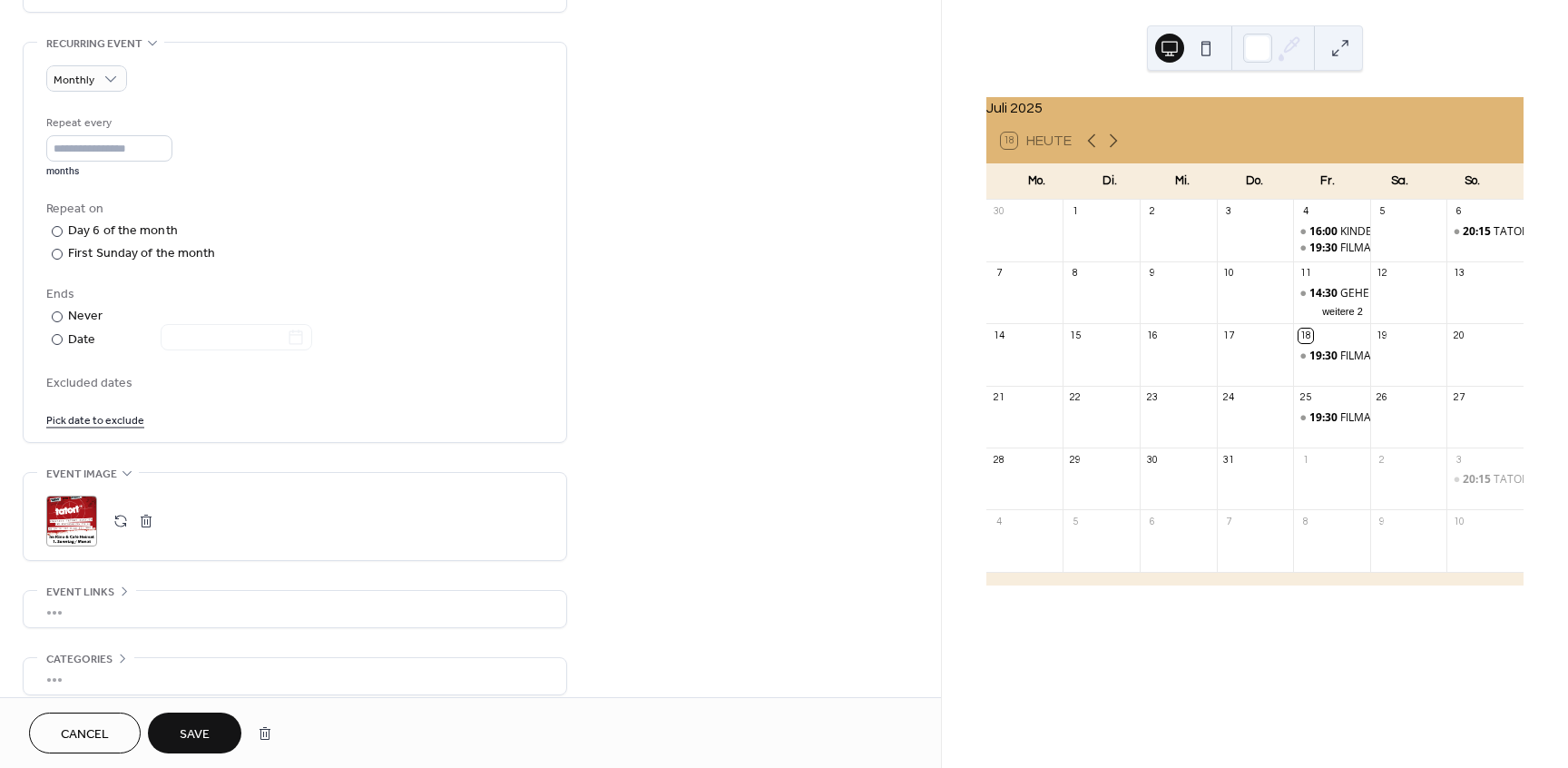 click on "Pick date to exclude" at bounding box center [95, 418] 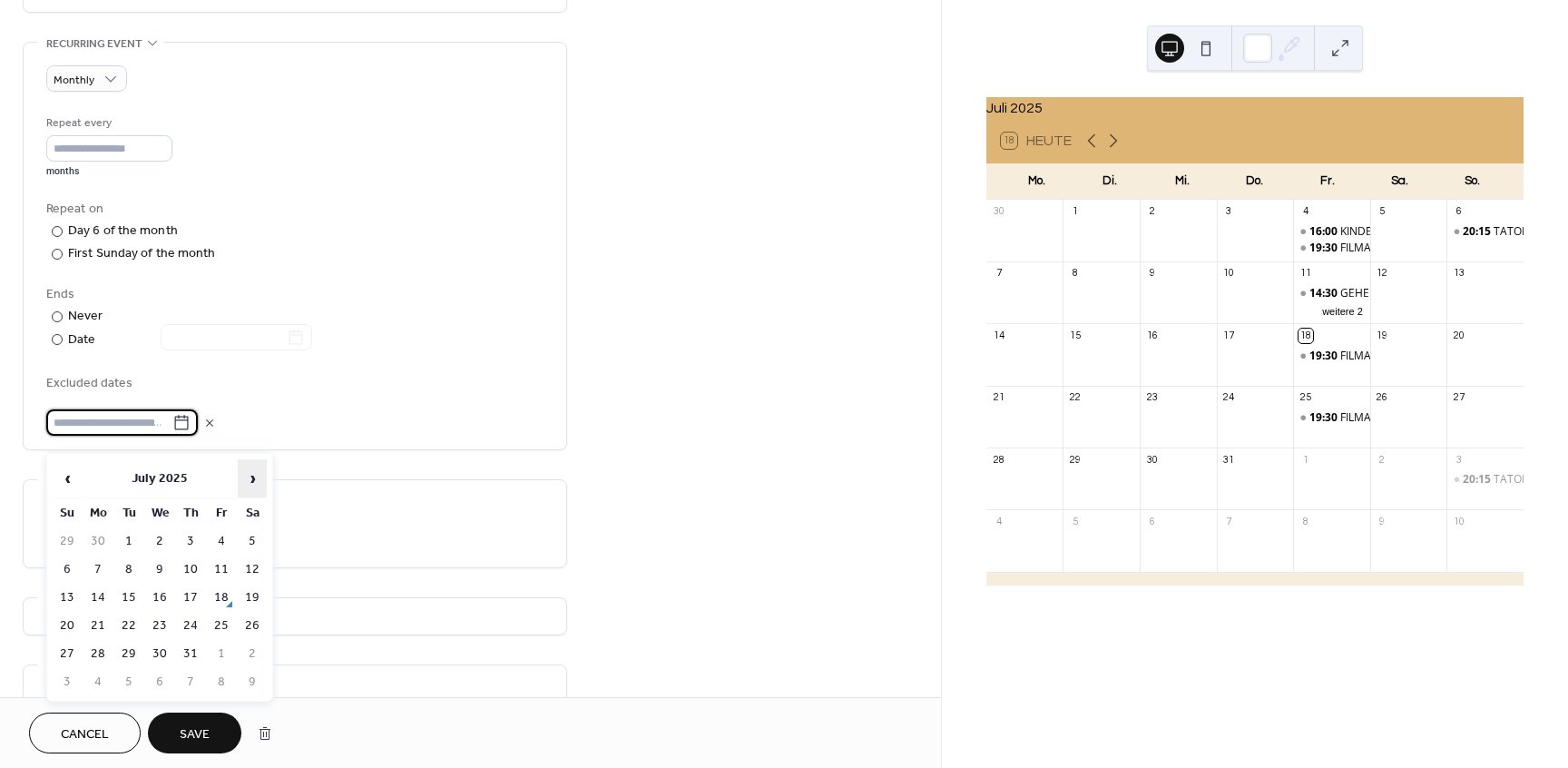 click on "›" at bounding box center [252, 478] 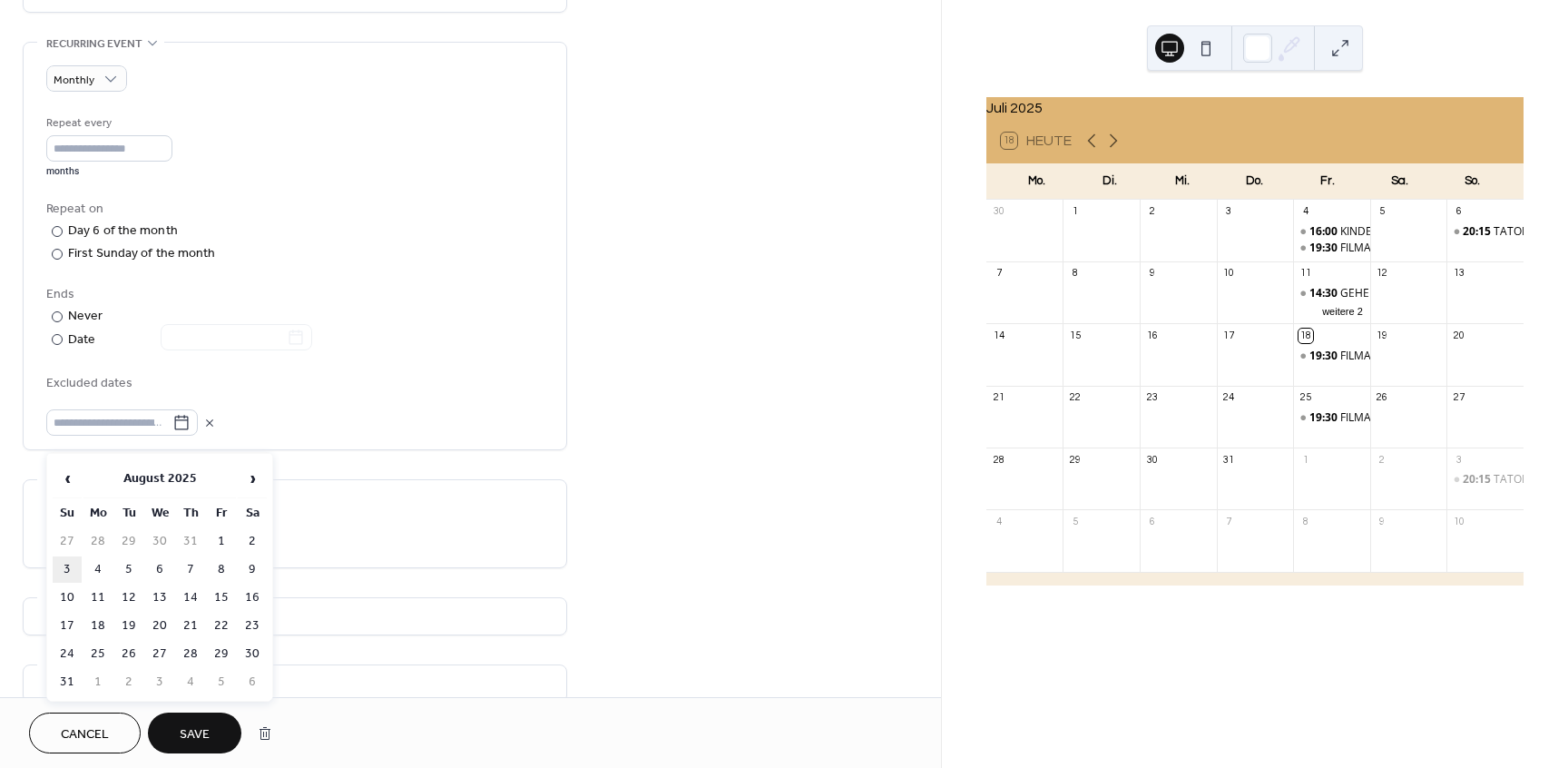 click on "3" at bounding box center [67, 569] 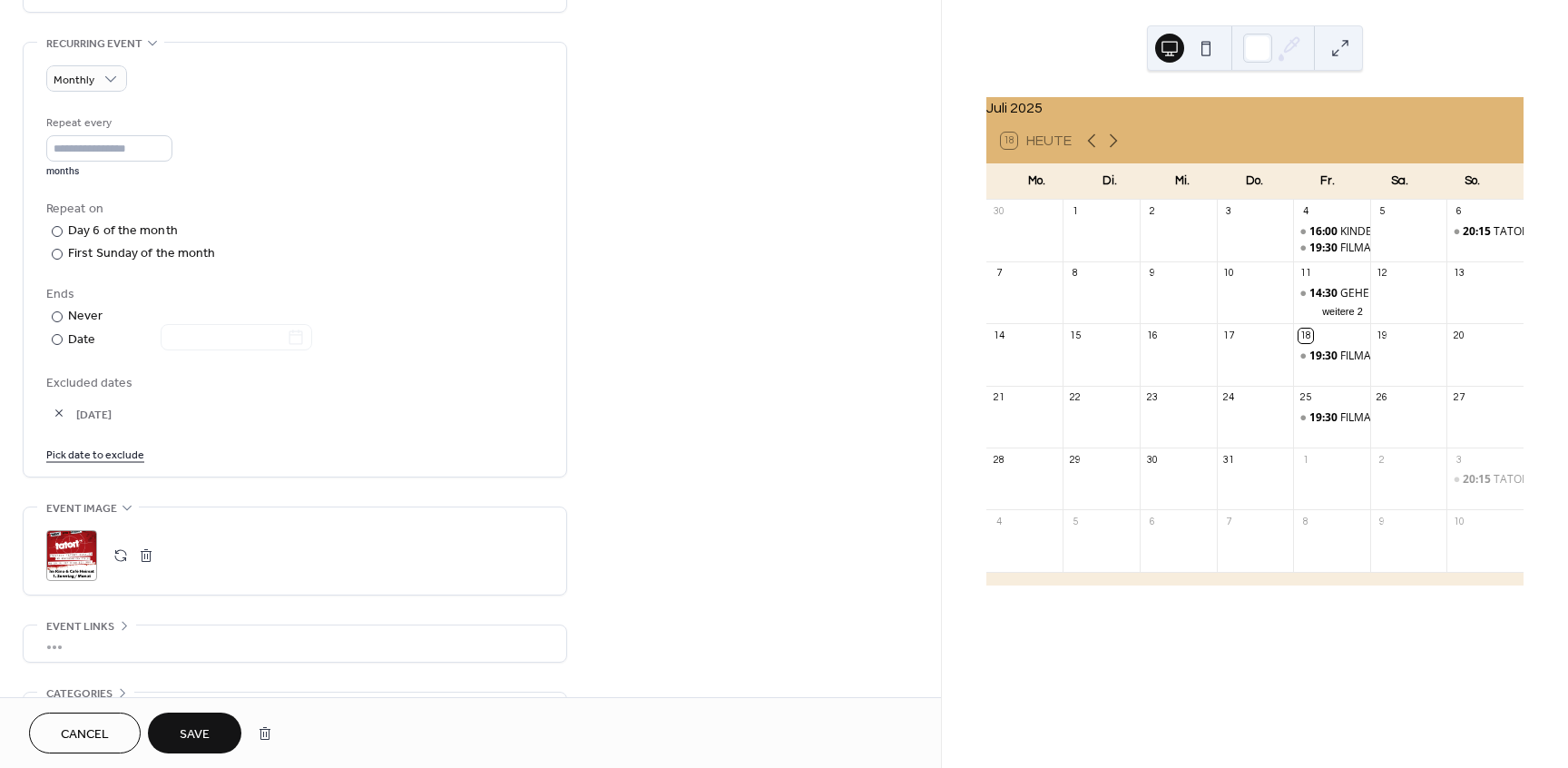click on "Save" at bounding box center [194, 734] 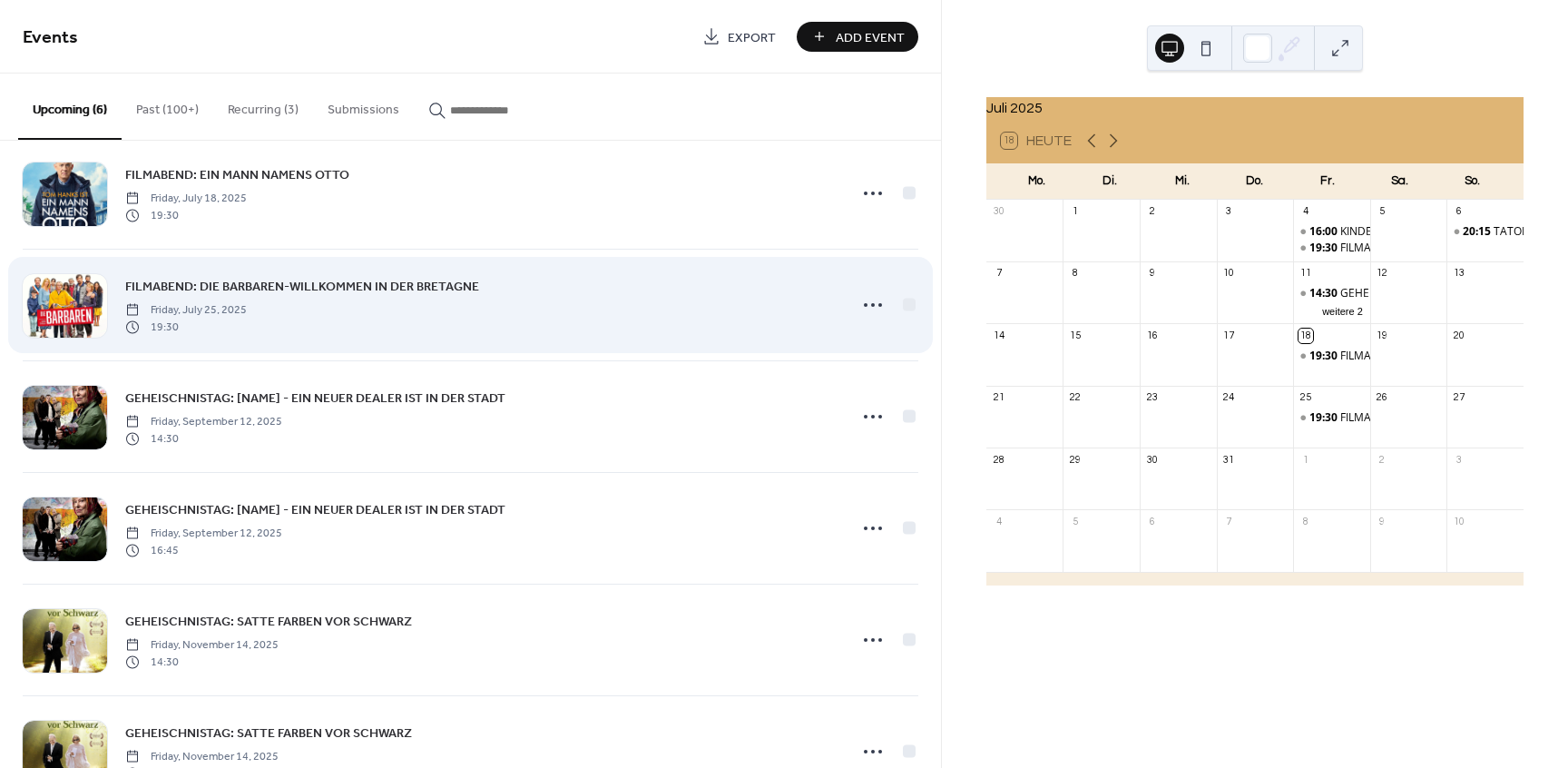 scroll, scrollTop: 96, scrollLeft: 0, axis: vertical 